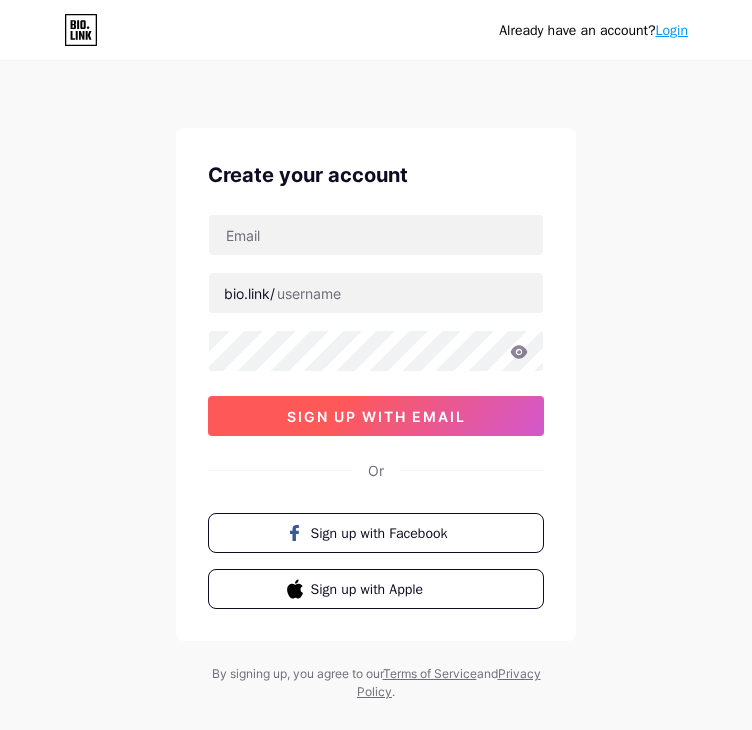 scroll, scrollTop: 34, scrollLeft: 0, axis: vertical 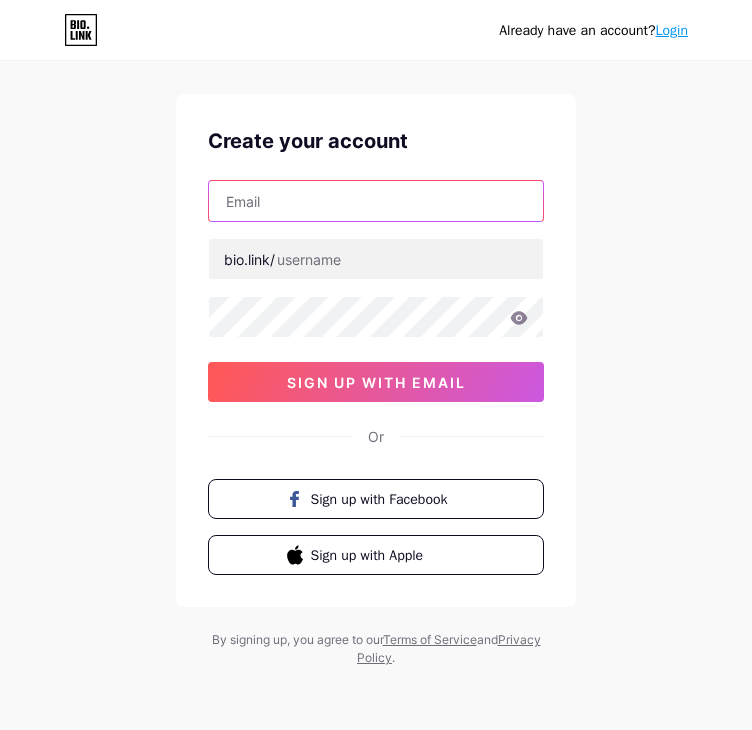 type on "[USERNAME]@[DOMAIN]" 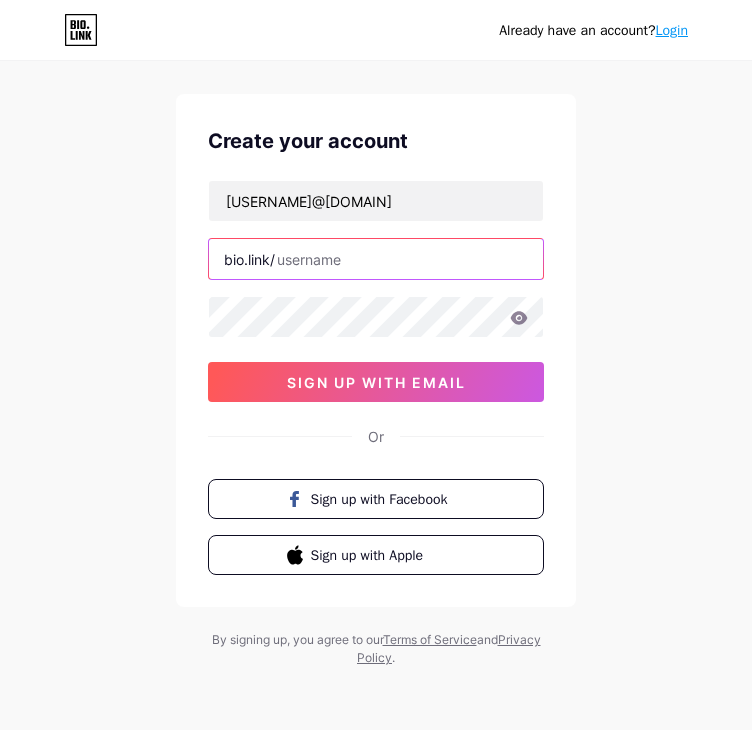 click at bounding box center [376, 259] 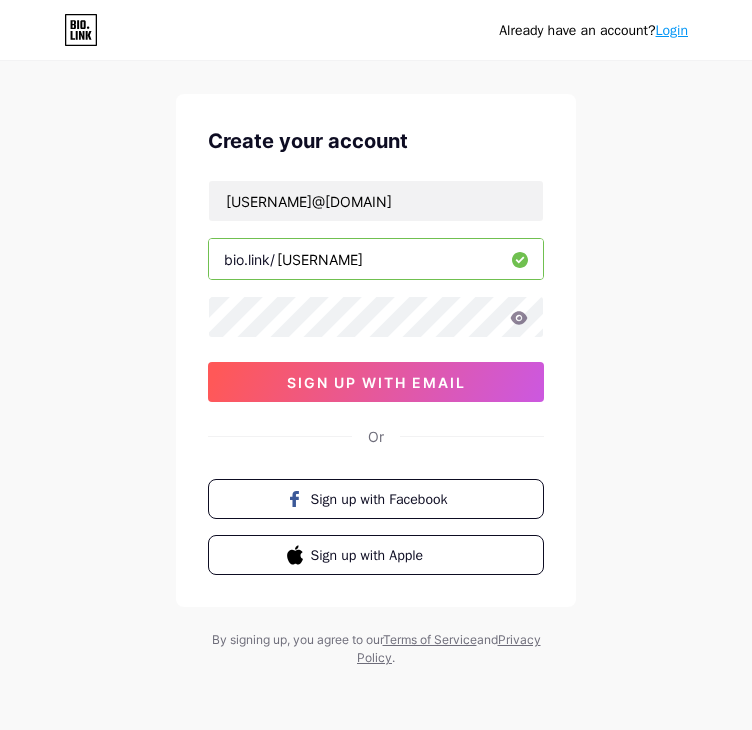 type on "[USERNAME]" 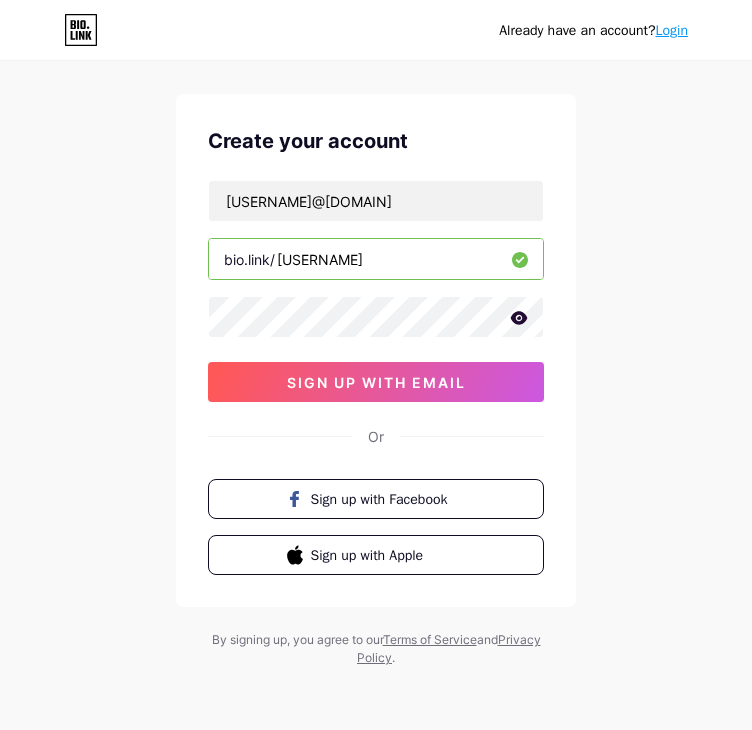 click at bounding box center [0, 0] 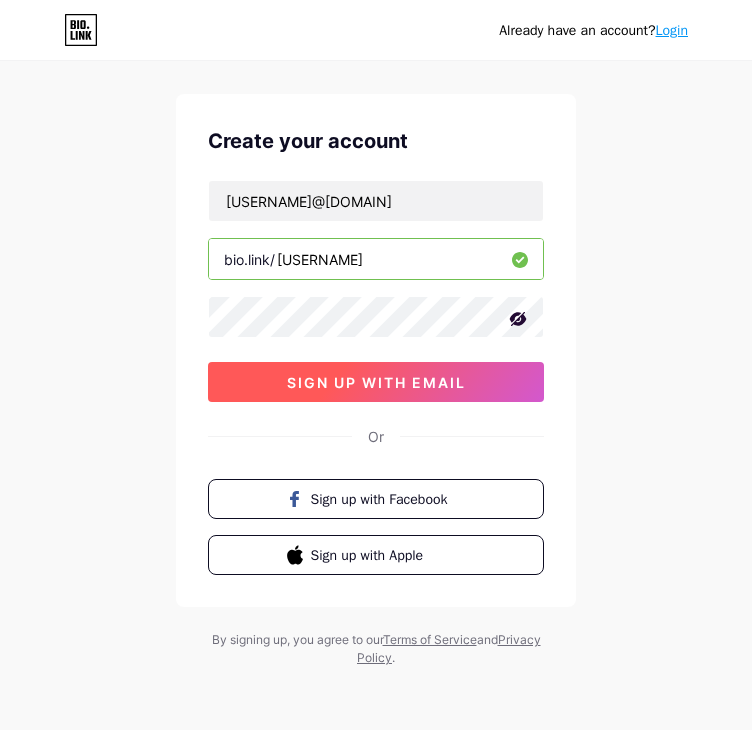 drag, startPoint x: 438, startPoint y: 385, endPoint x: 644, endPoint y: 277, distance: 232.59407 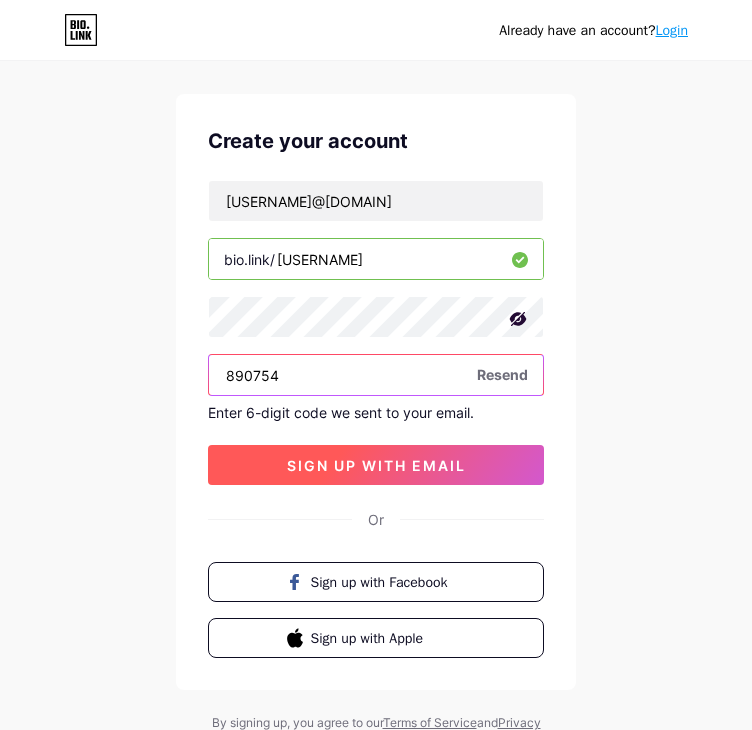 type on "890754" 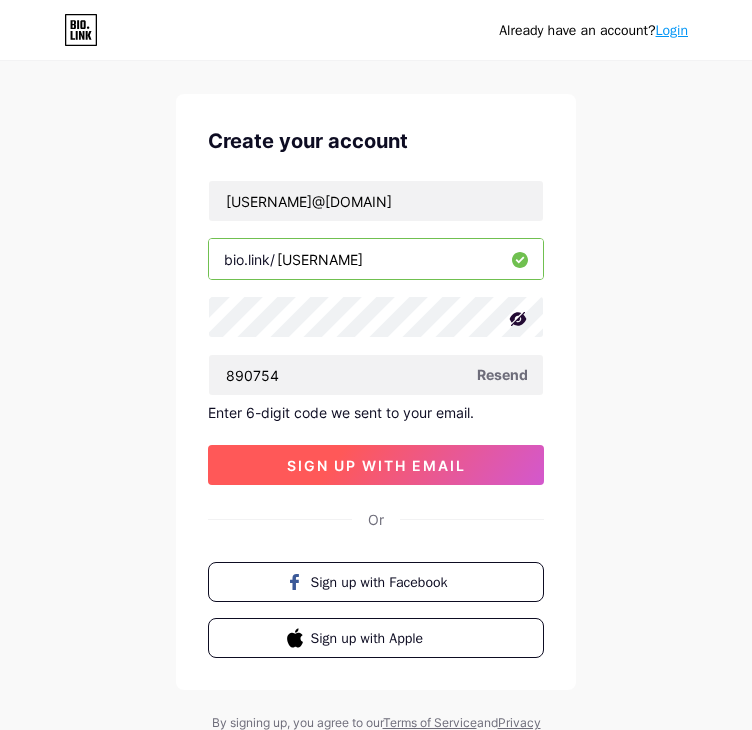 click on "sign up with email" at bounding box center (376, 465) 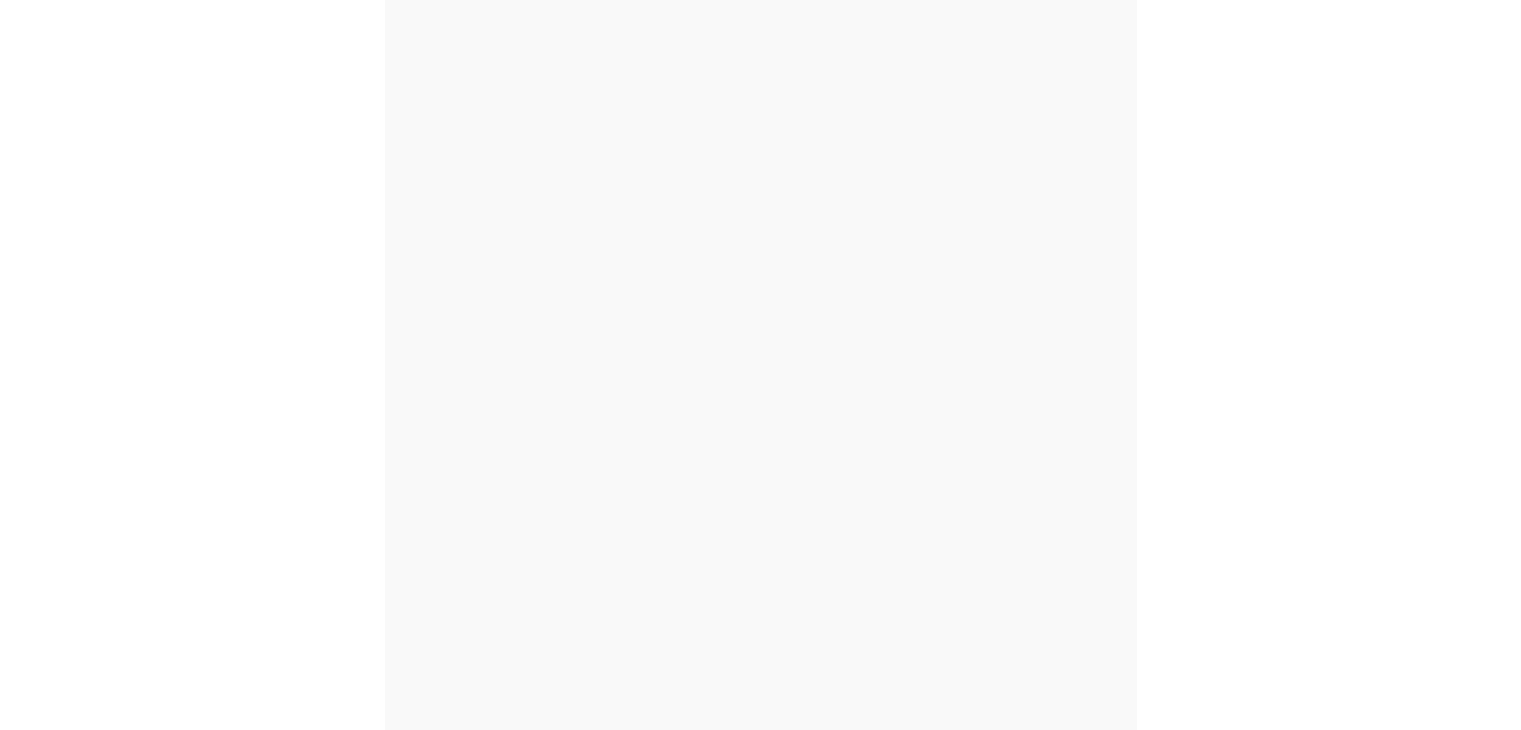 scroll, scrollTop: 0, scrollLeft: 0, axis: both 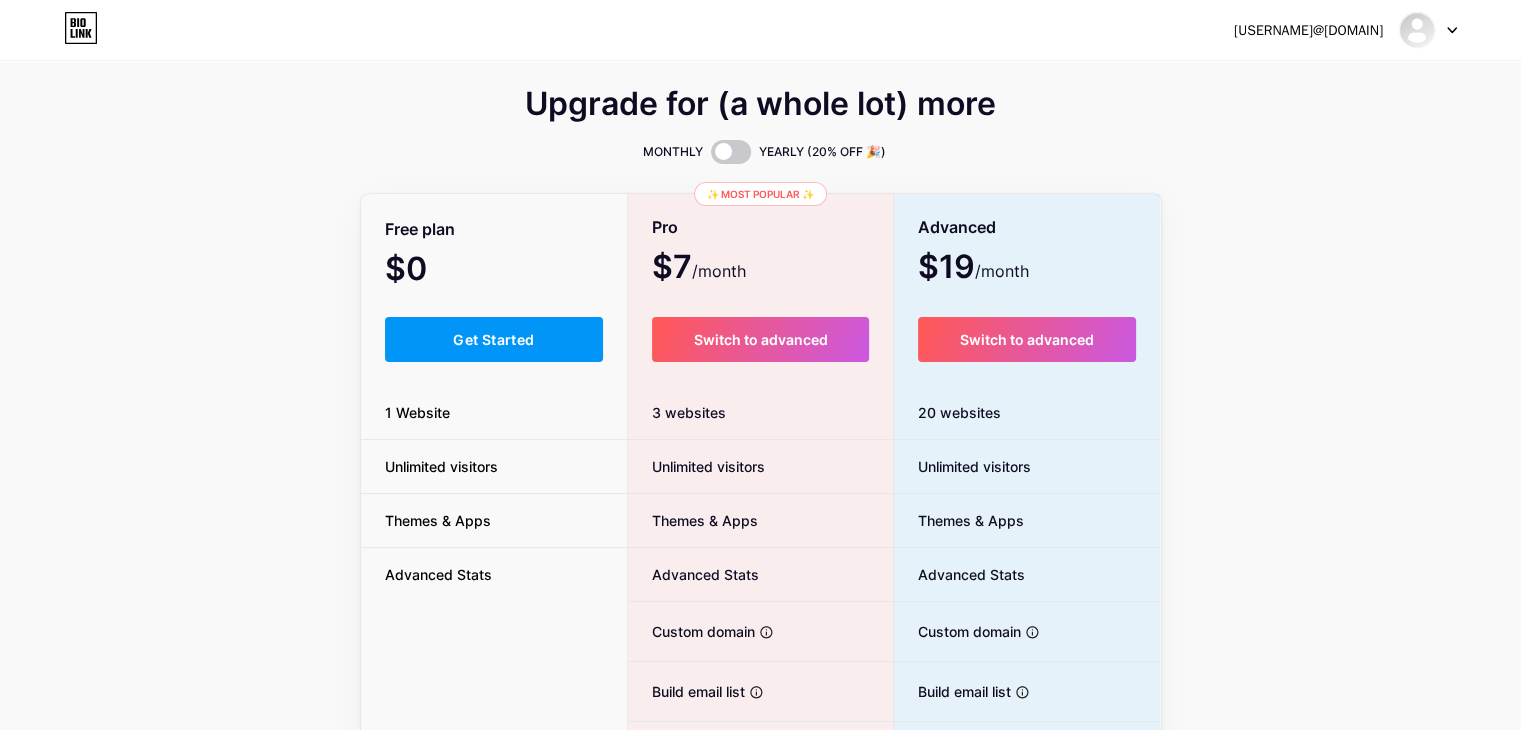 click on "Upgrade for (a whole lot) more
MONTHLY
YEARLY (20% OFF 🎉)
Free plan   $0   /month   Get Started     1 Website Unlimited visitors Themes & Apps Advanced Stats   ✨ Most popular ✨   Pro   $7   /month     Switch to advanced      3 websites
Unlimited visitors     Themes & Apps     Advanced Stats     Custom domain        Host it on your own personal domain    Build email list        Collect emails of your visitors and send them email updates    Publish blog posts        Start a blog in seconds, powered by a powerful editor    Verified badge        Add authenticity by showing a blue checkmark    Remove Bio Link branding        Remove all credits and make it fully white-label      Advanced   $19   /month     Switch to advanced      20 websites
Unlimited visitors     Themes & Apps     Advanced Stats     Custom domain        Host it on your own personal domain    Build email list         Publish blog posts         Verified badge" at bounding box center (760, 497) 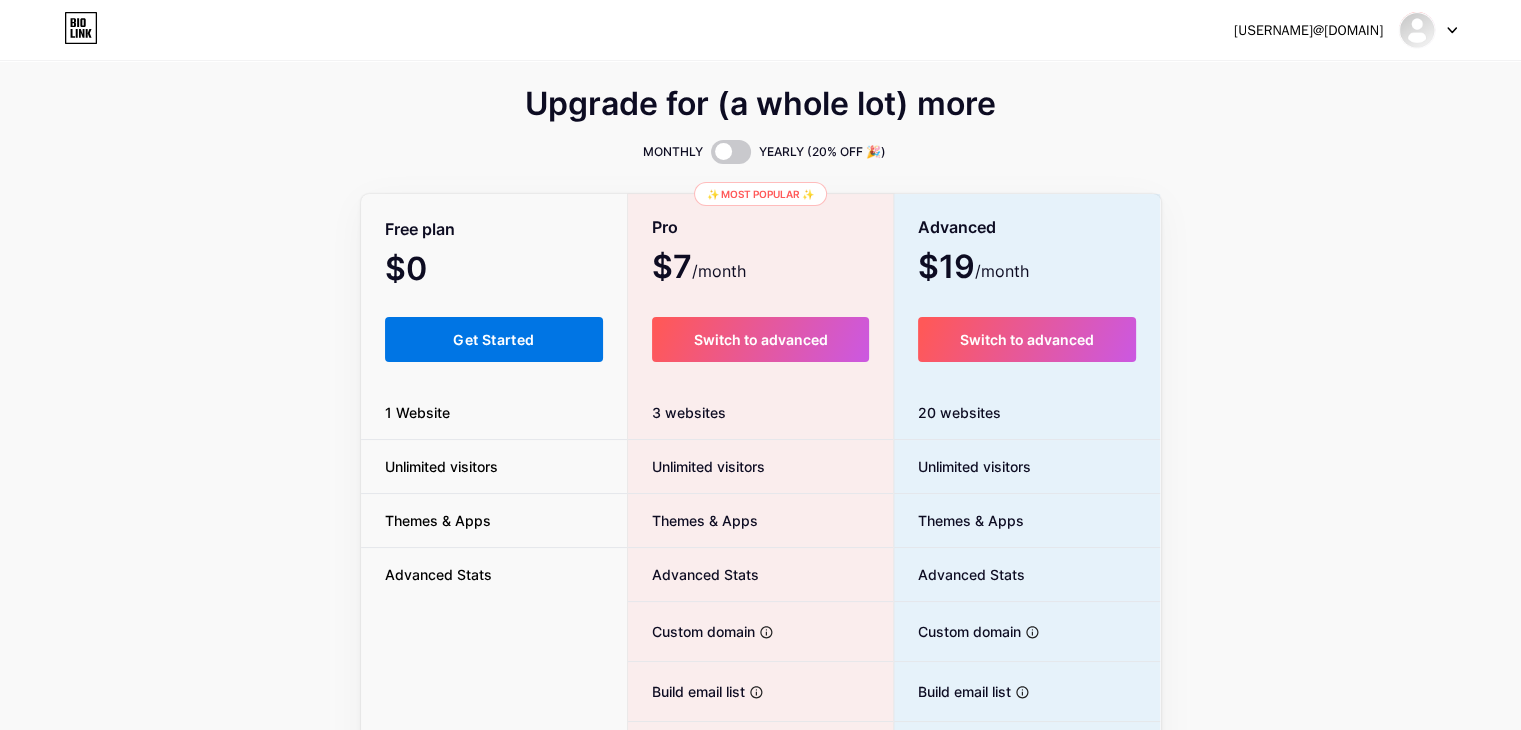 click on "Get Started" at bounding box center [493, 339] 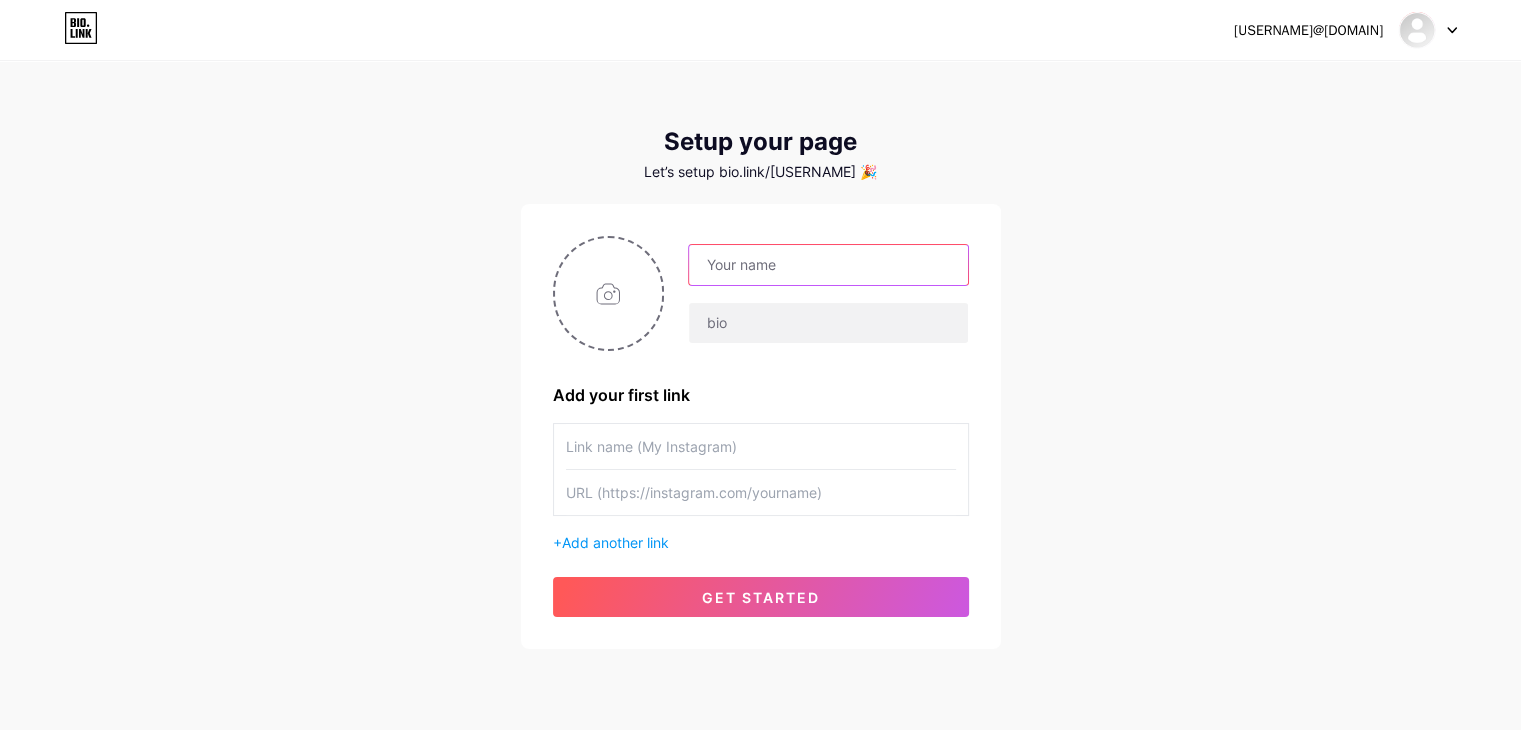 click at bounding box center (828, 265) 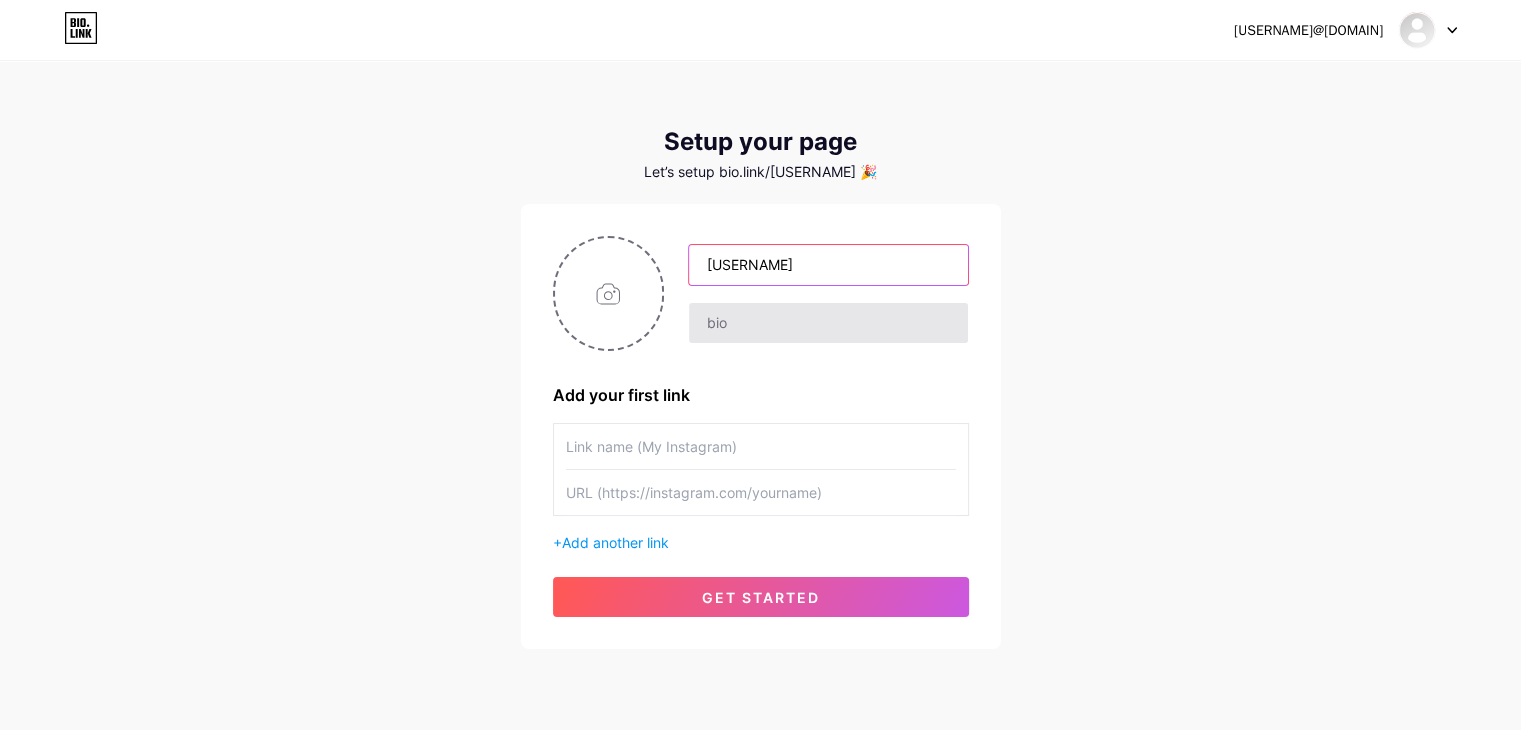 type on "[USERNAME]" 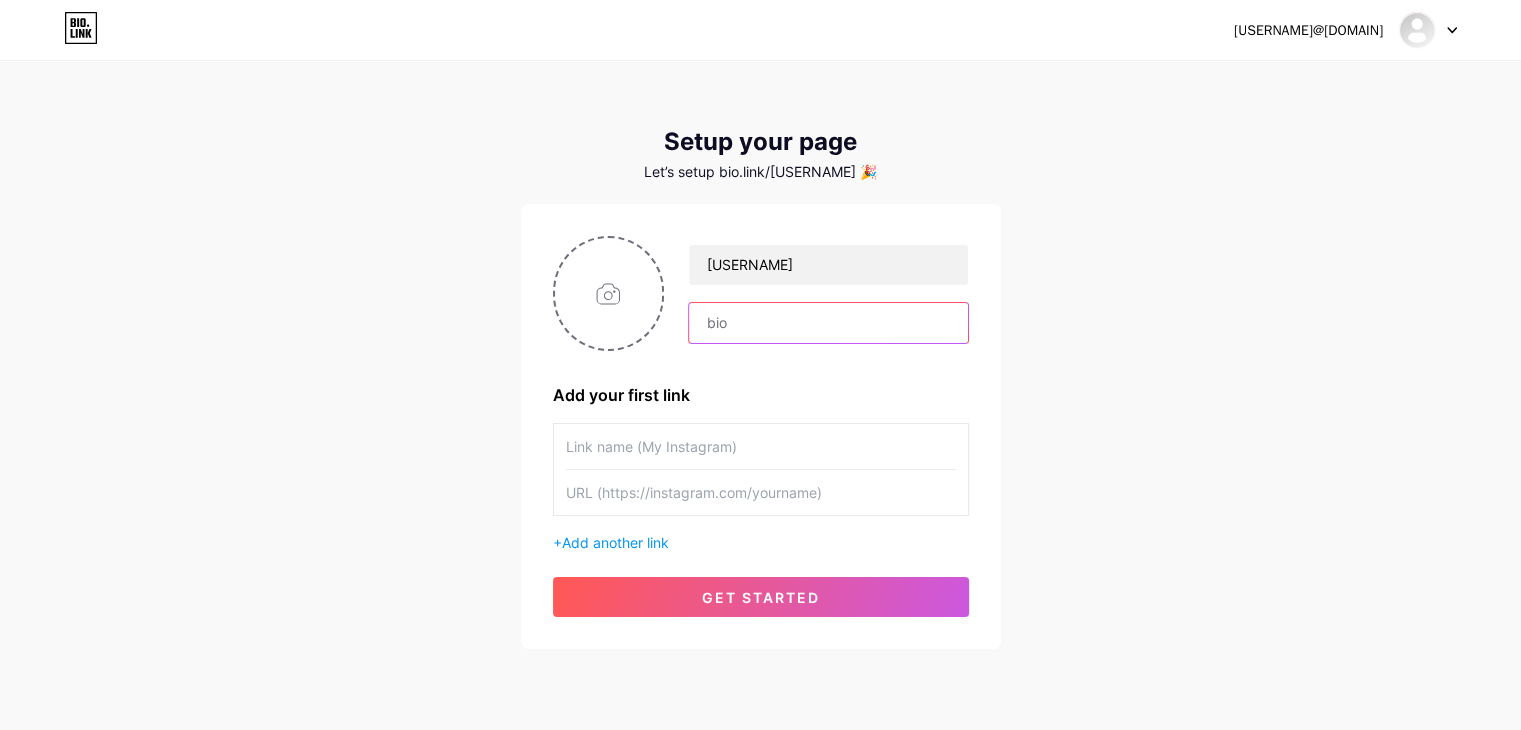 click at bounding box center [828, 323] 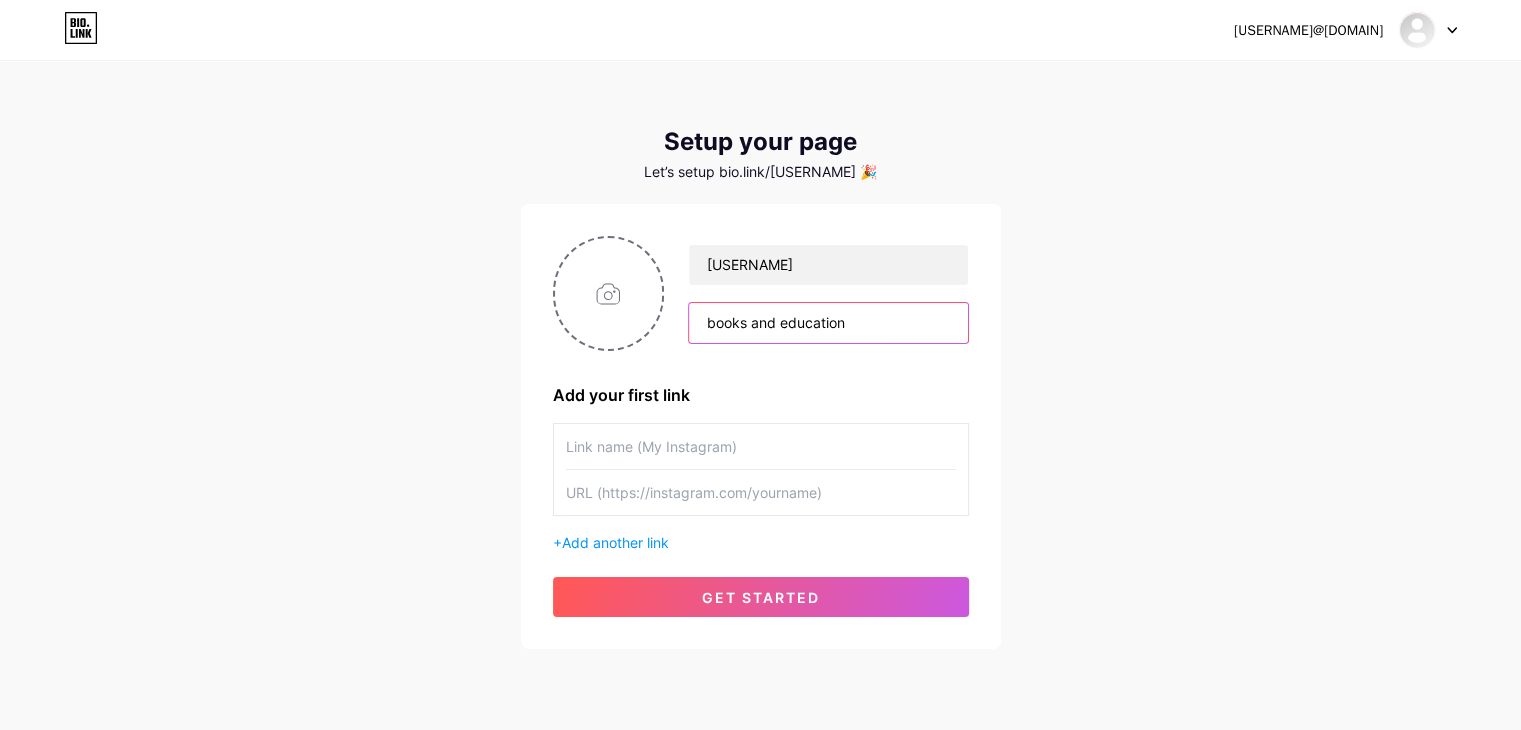 type on "books and education" 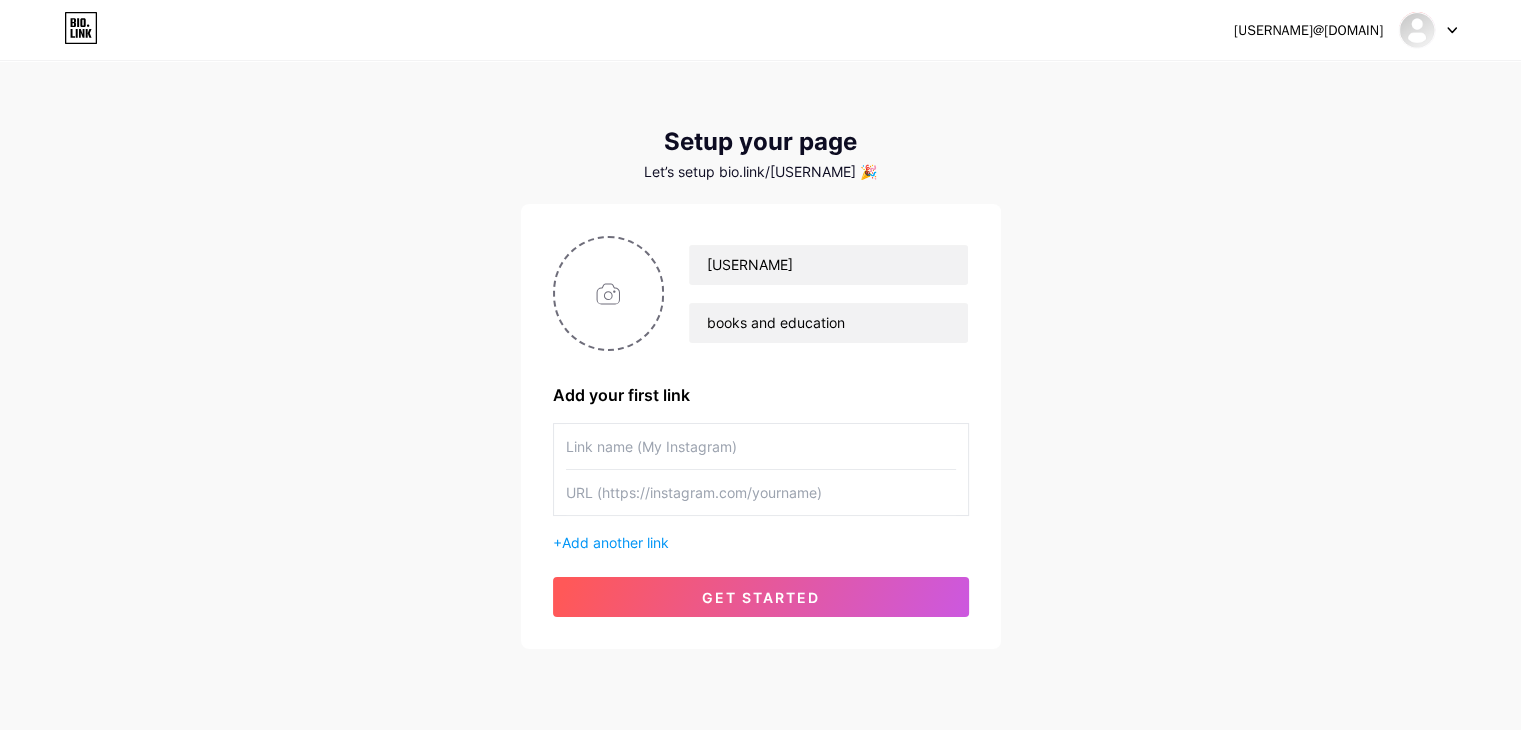 click at bounding box center (761, 446) 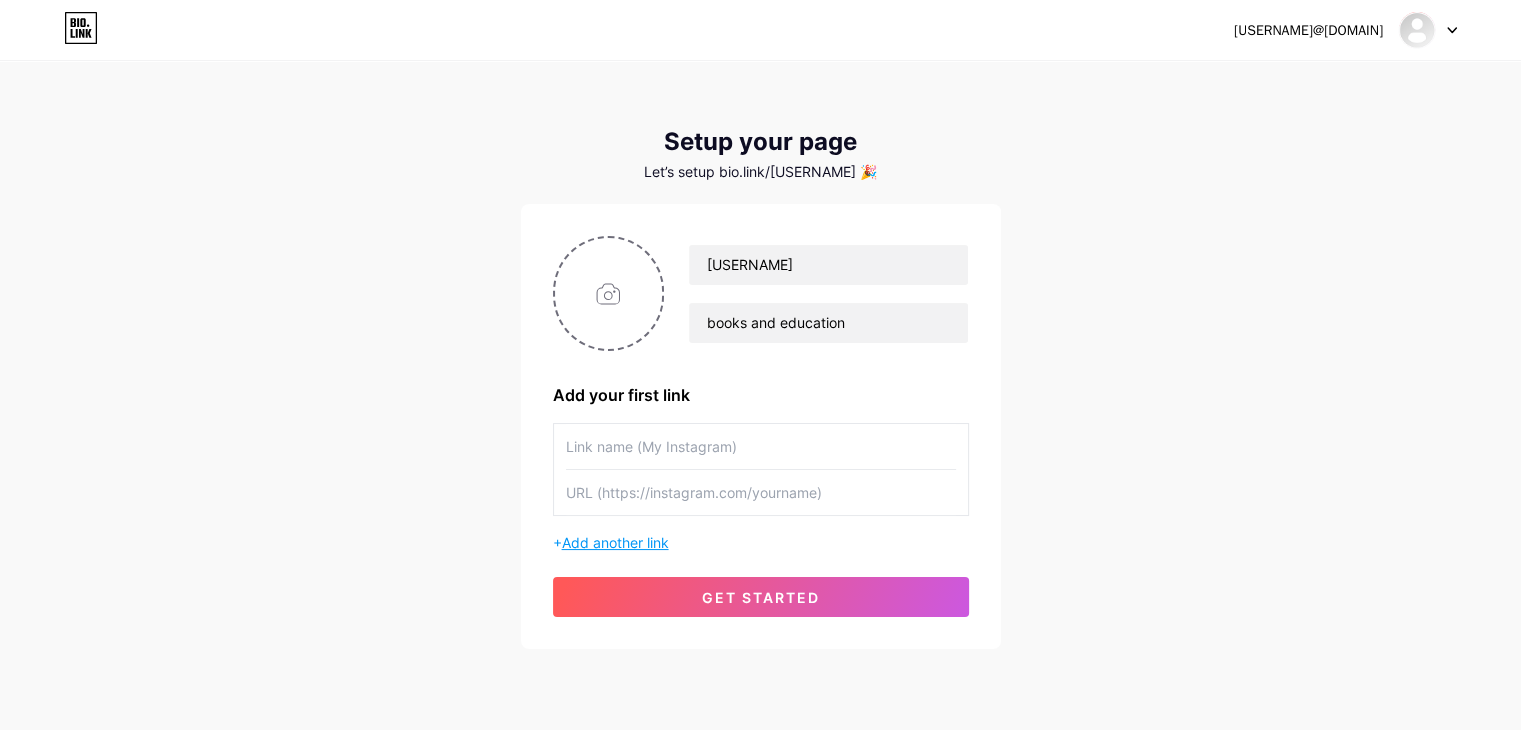 click on "Add another link" at bounding box center [615, 542] 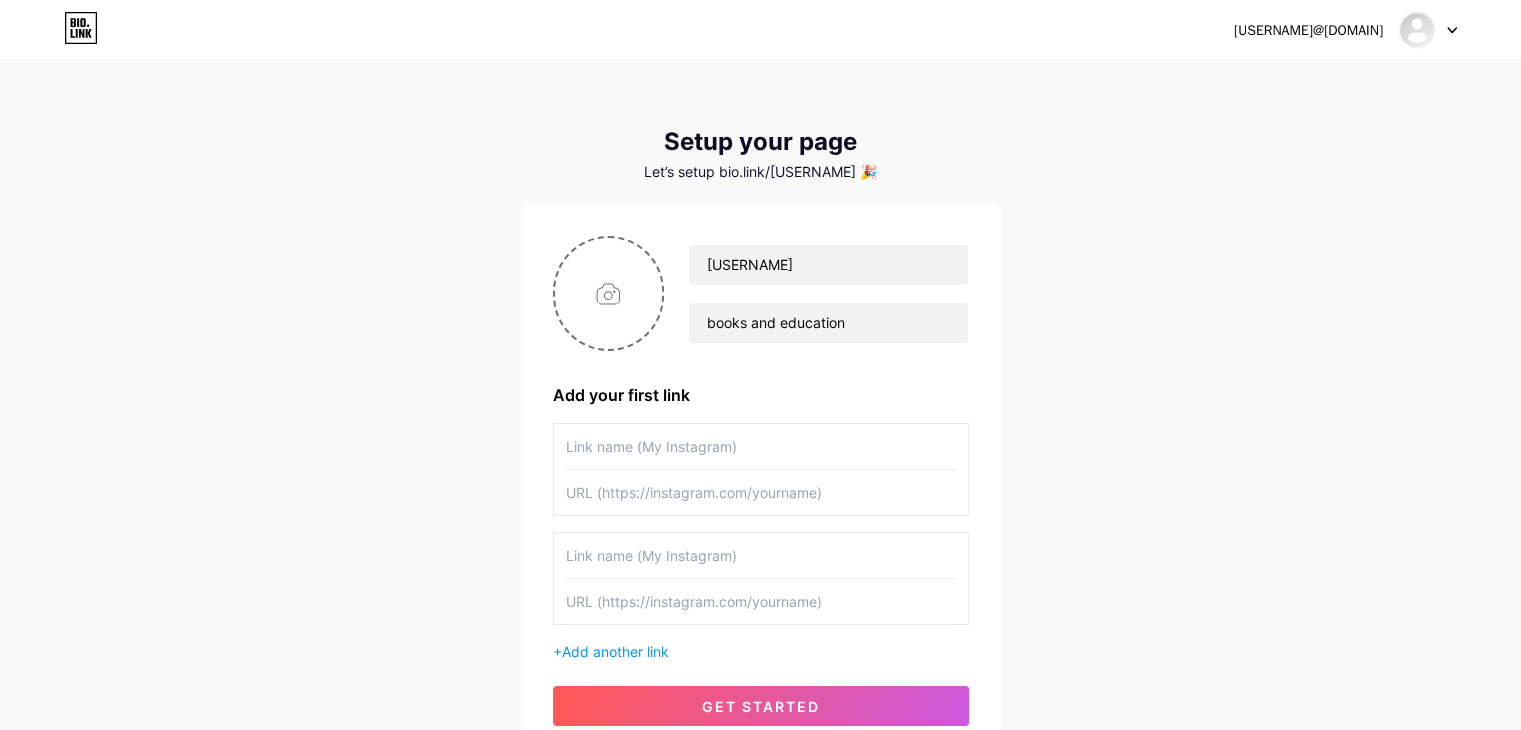 scroll, scrollTop: 100, scrollLeft: 0, axis: vertical 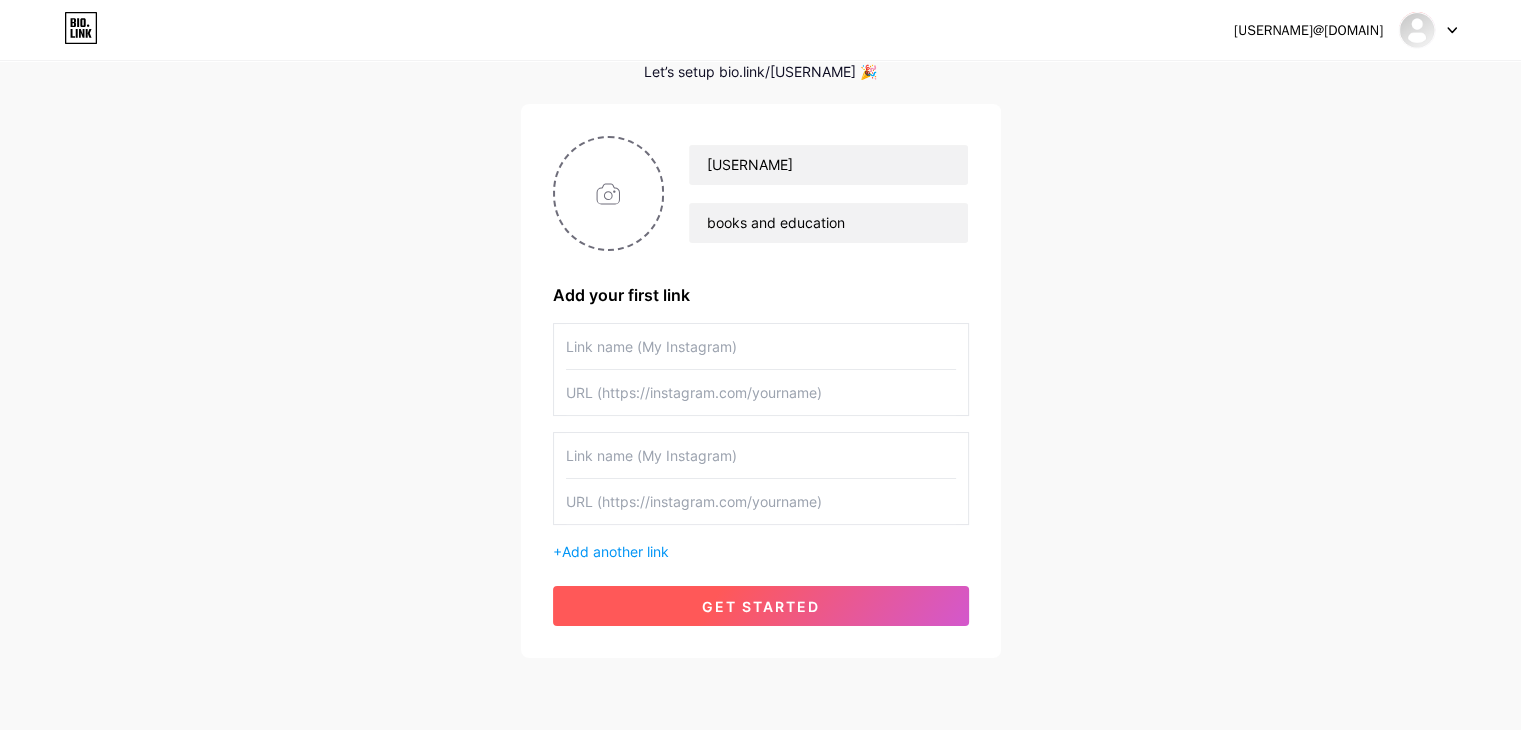 click on "get started" at bounding box center (761, 606) 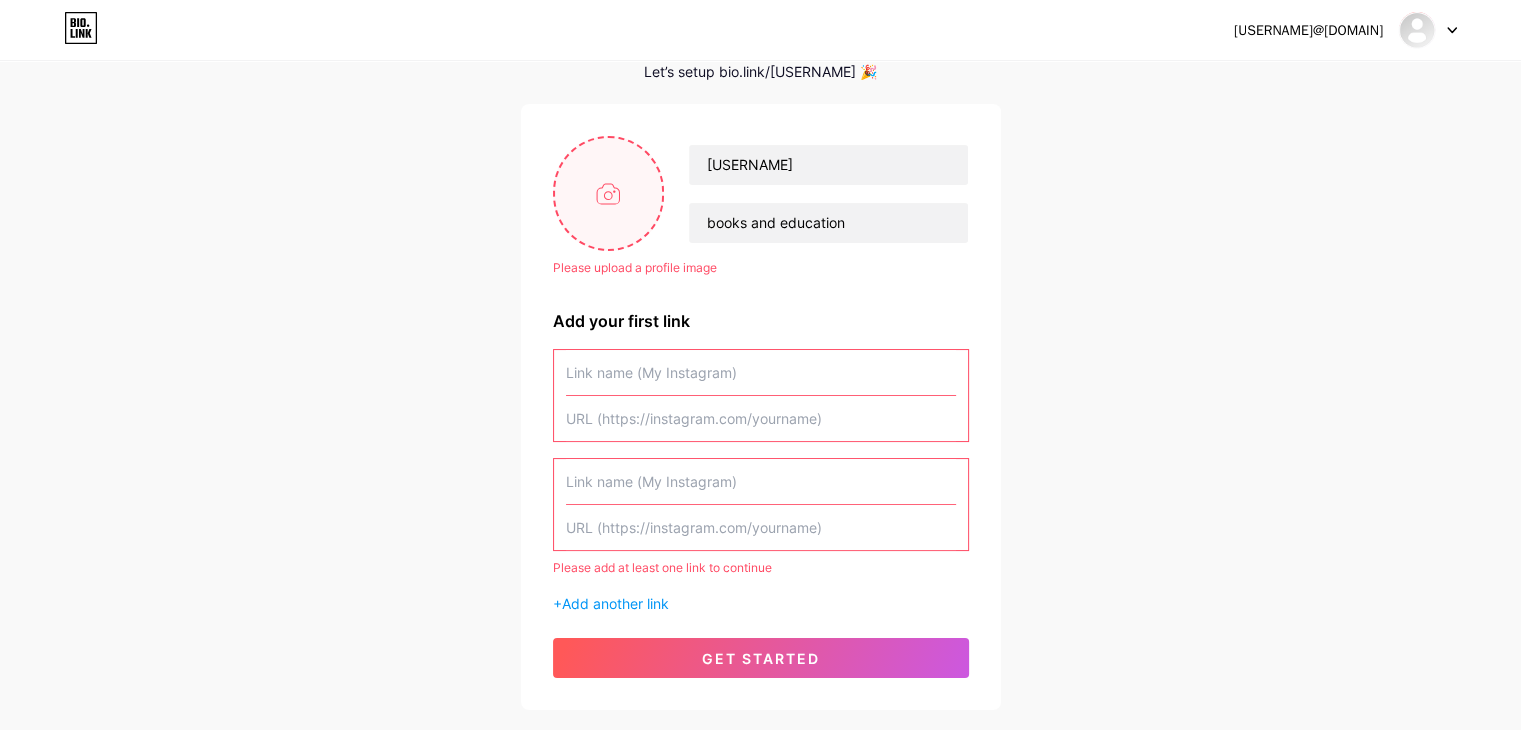 click at bounding box center [609, 193] 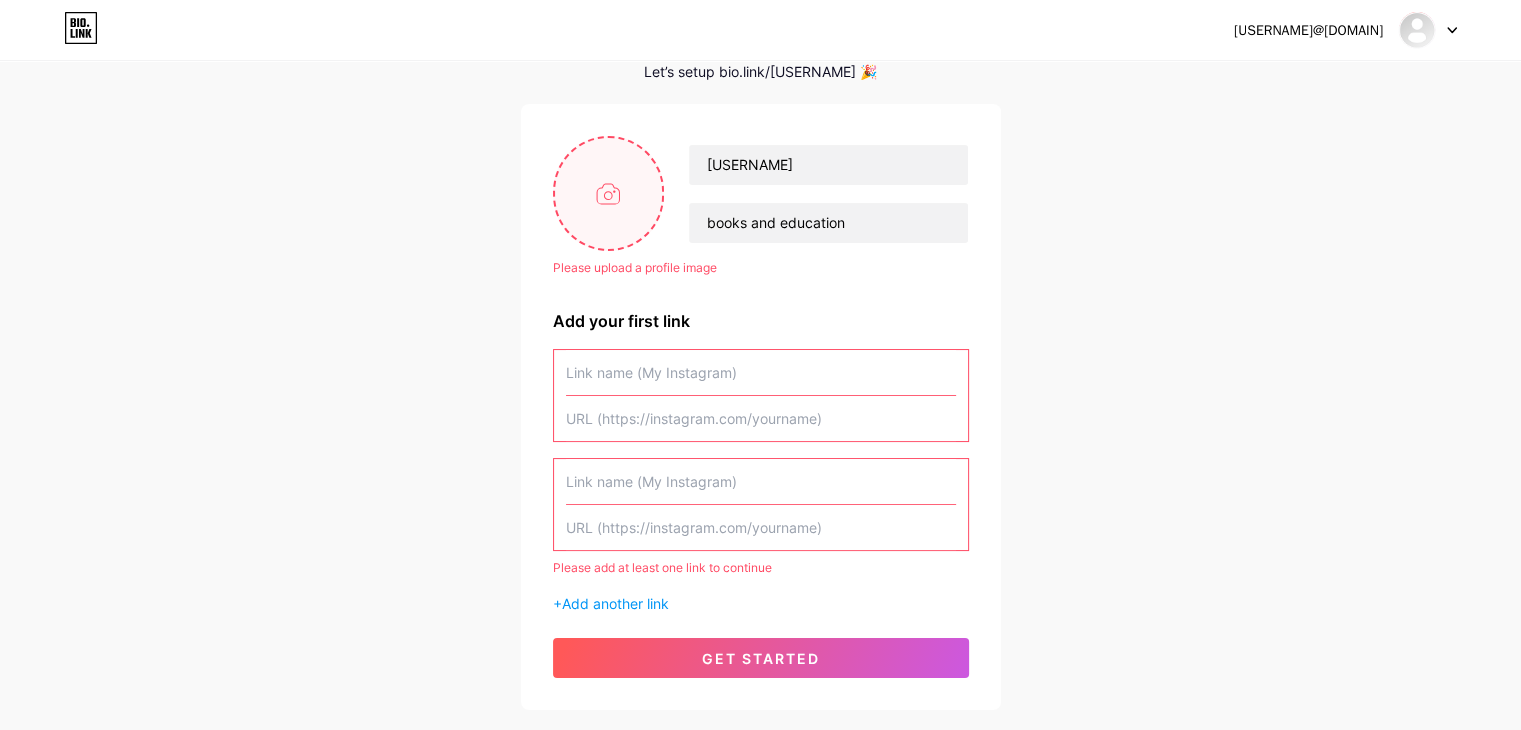 type on "C:\fakepath\gambar resume.jpeg" 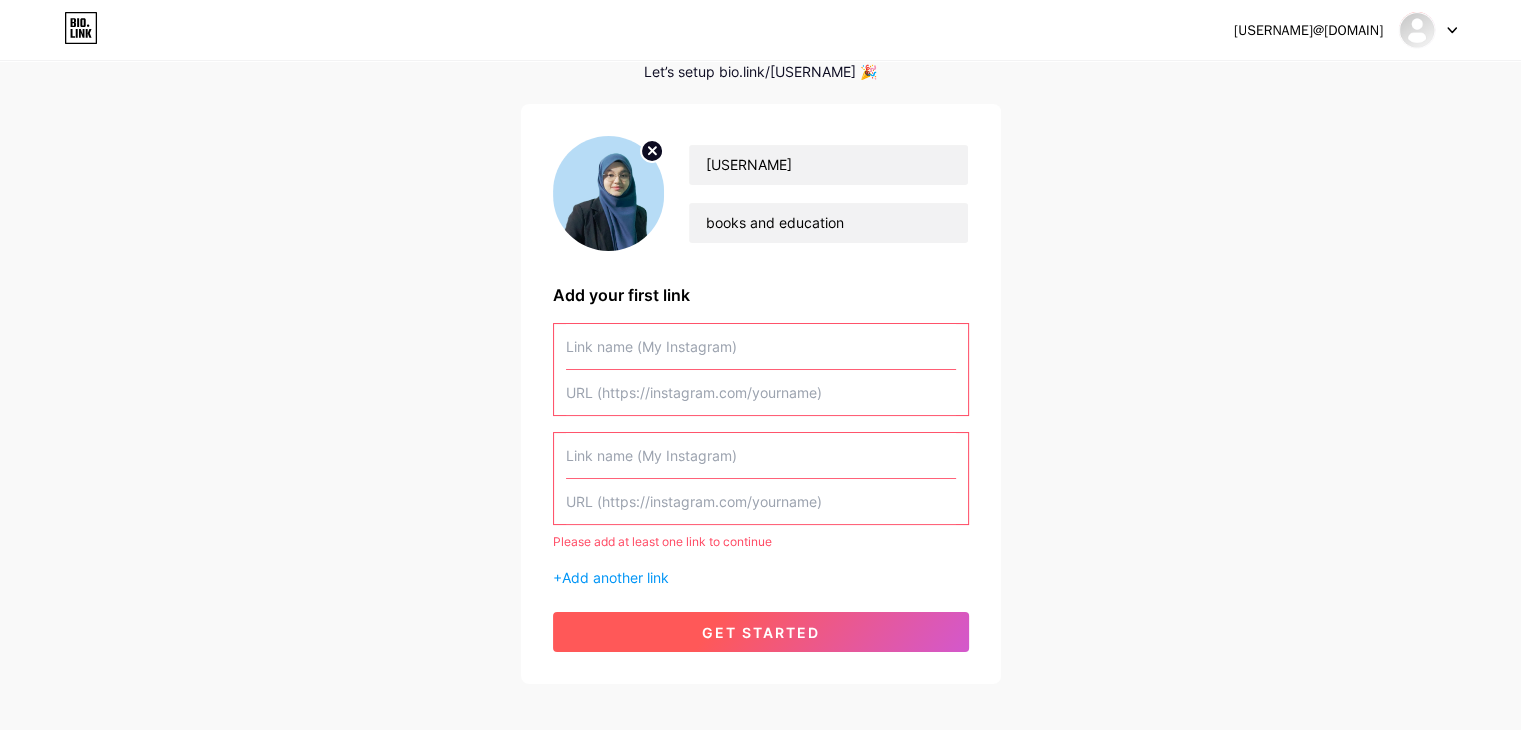click on "get started" at bounding box center (761, 632) 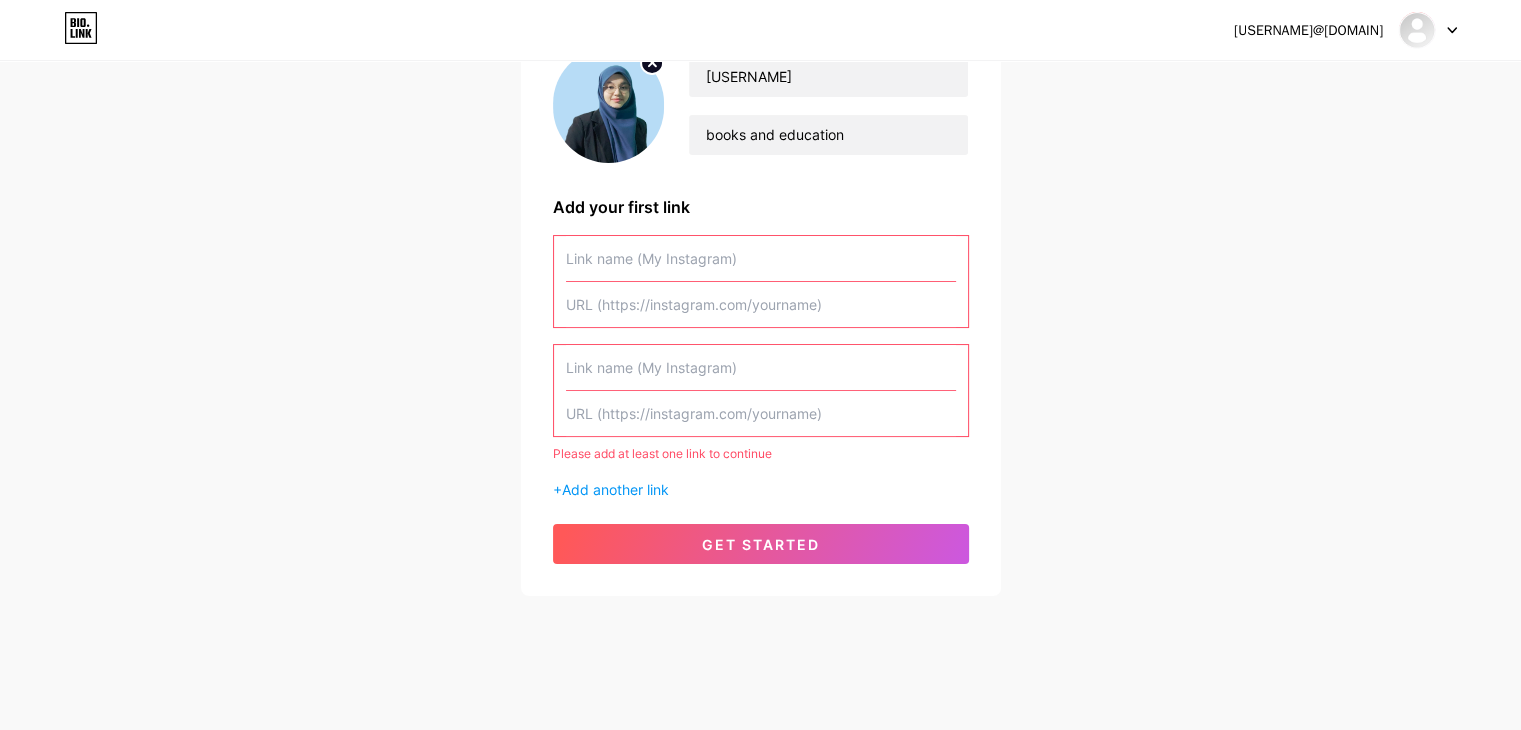 scroll, scrollTop: 197, scrollLeft: 0, axis: vertical 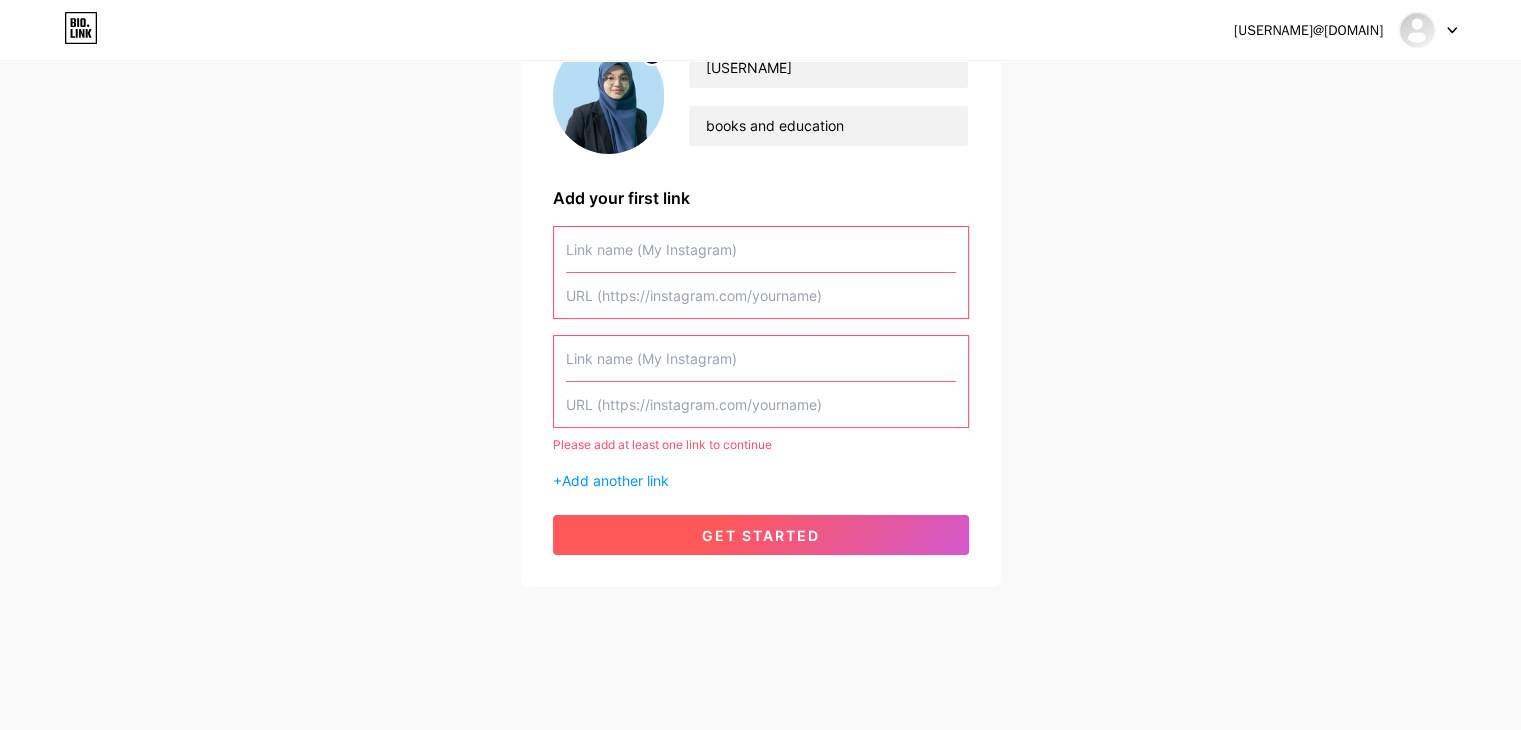click on "get started" at bounding box center [761, 535] 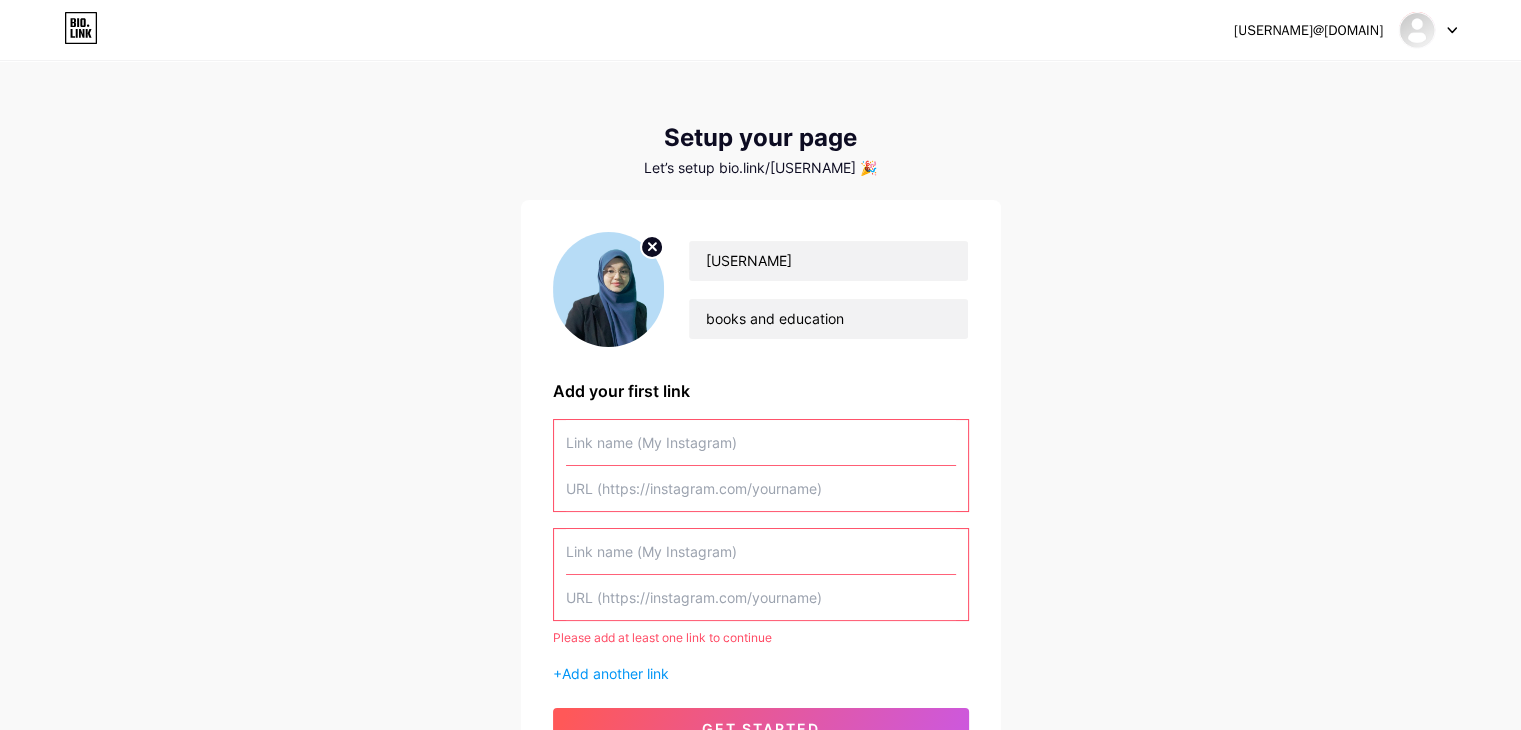 scroll, scrollTop: 0, scrollLeft: 0, axis: both 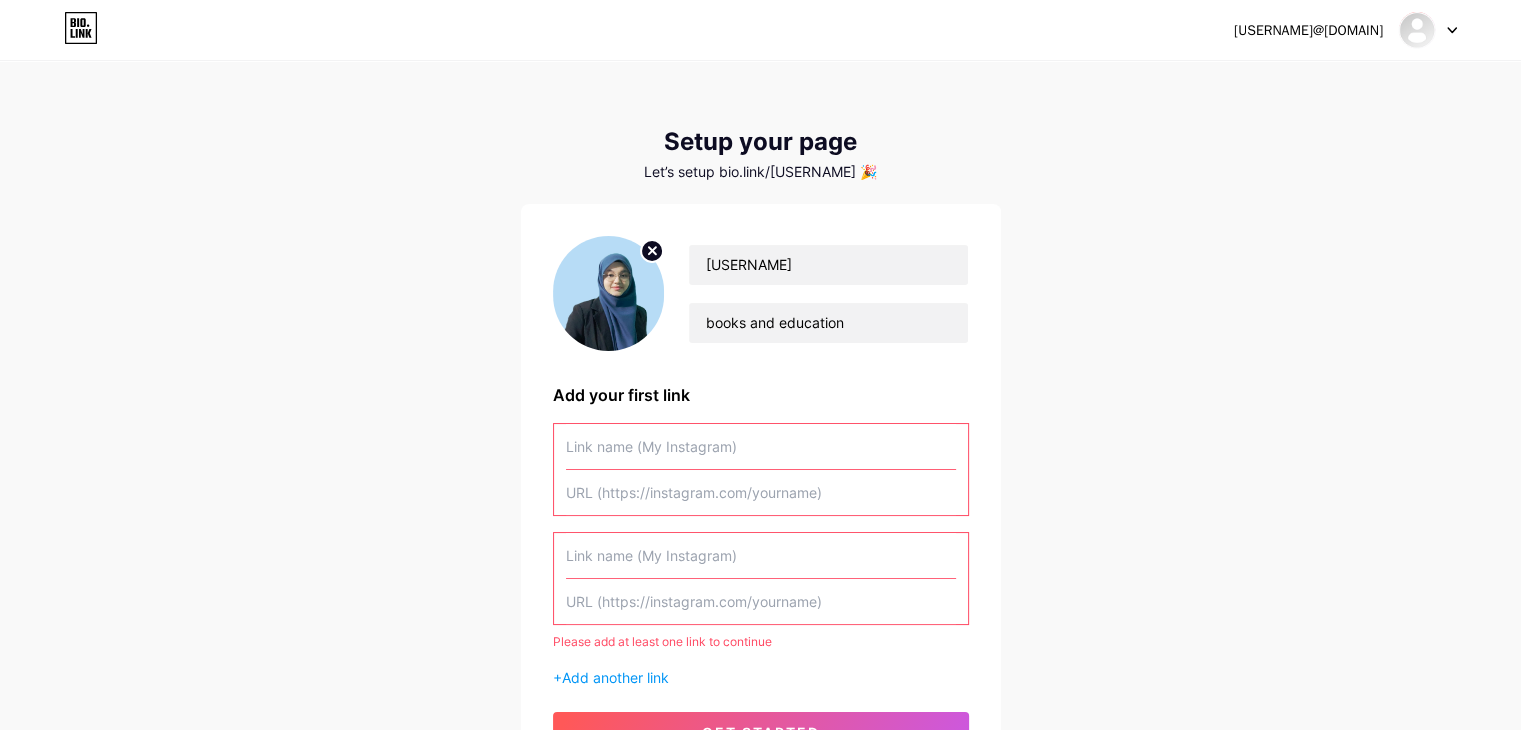 drag, startPoint x: 866, startPoint y: 175, endPoint x: 700, endPoint y: 173, distance: 166.01205 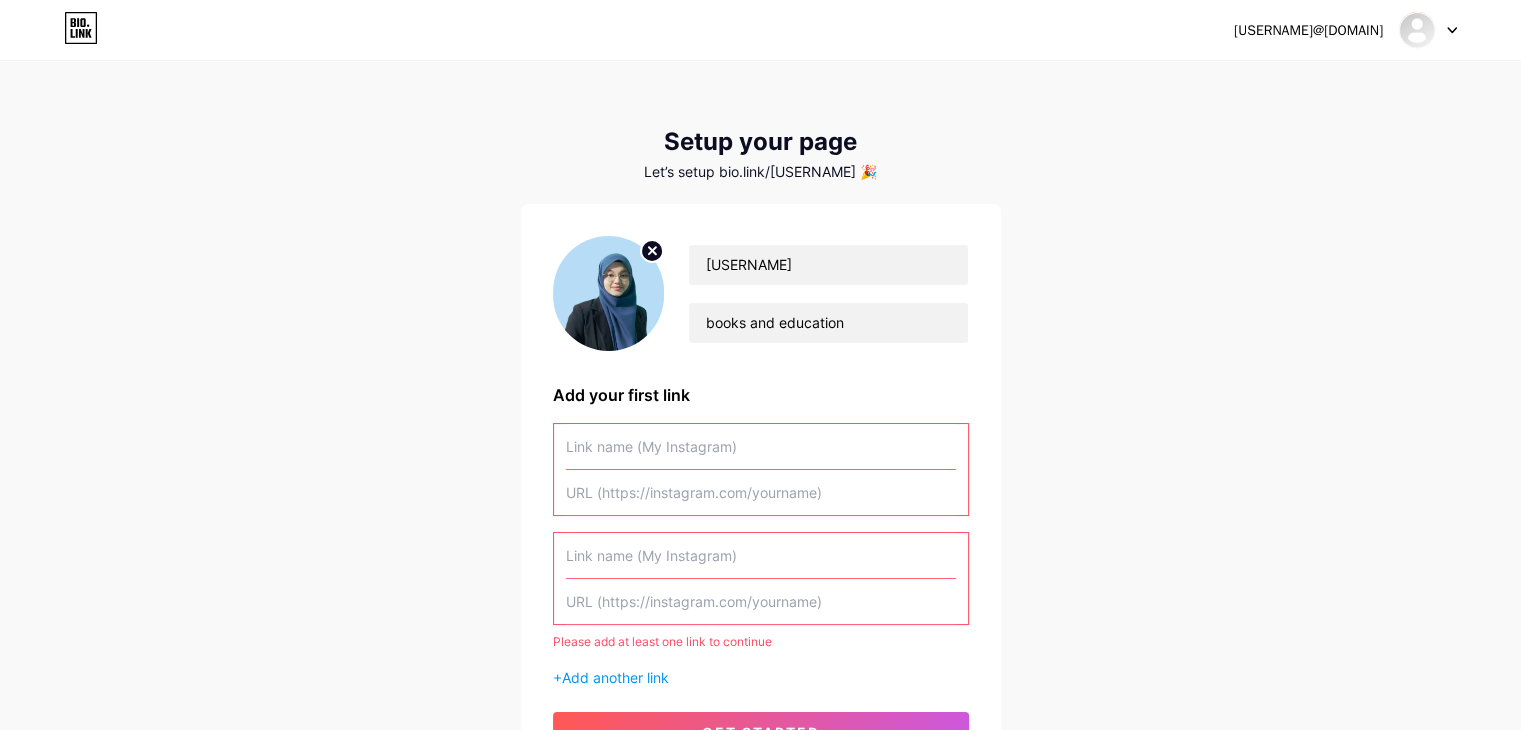click on "Let’s setup bio.link/[USERNAME] 🎉" at bounding box center [761, 172] 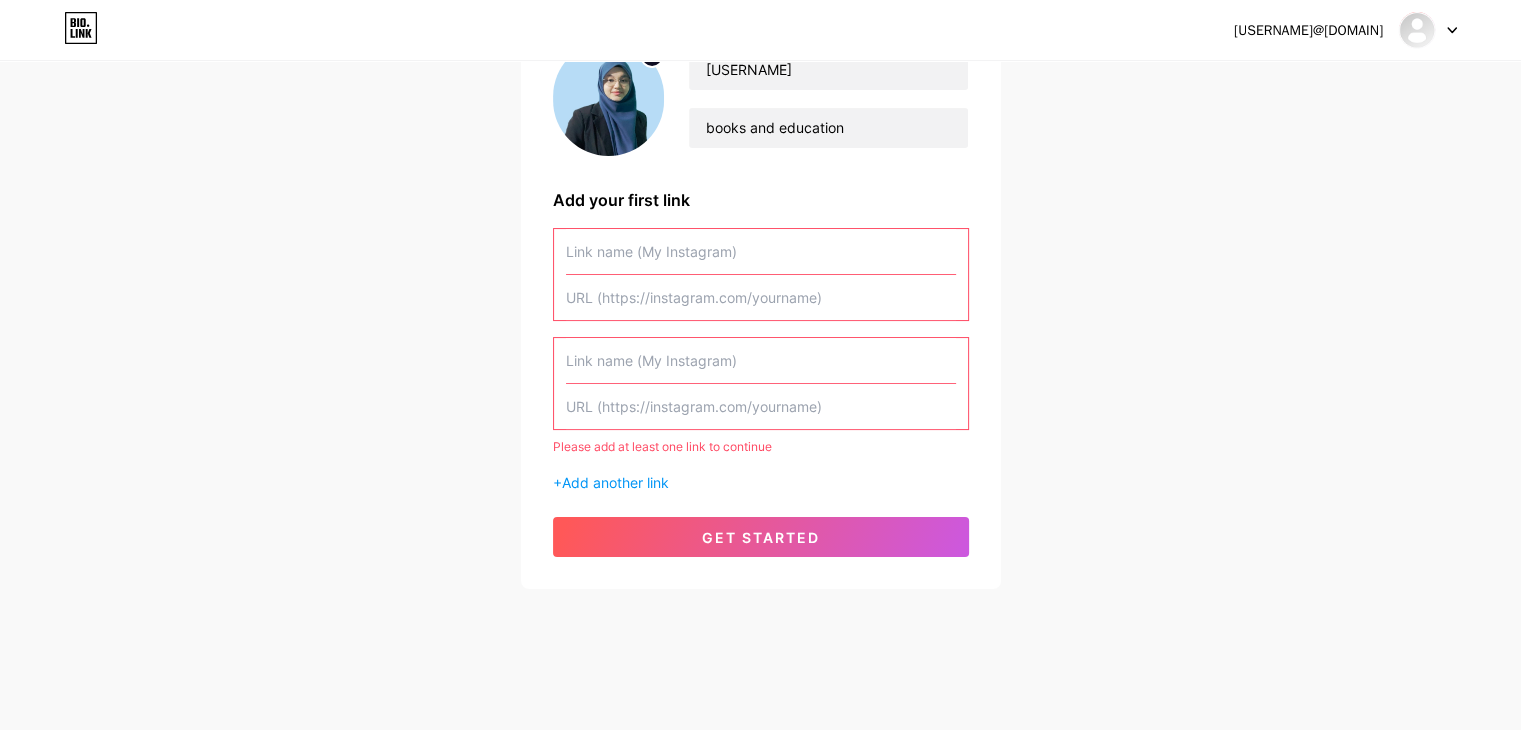 scroll, scrollTop: 197, scrollLeft: 0, axis: vertical 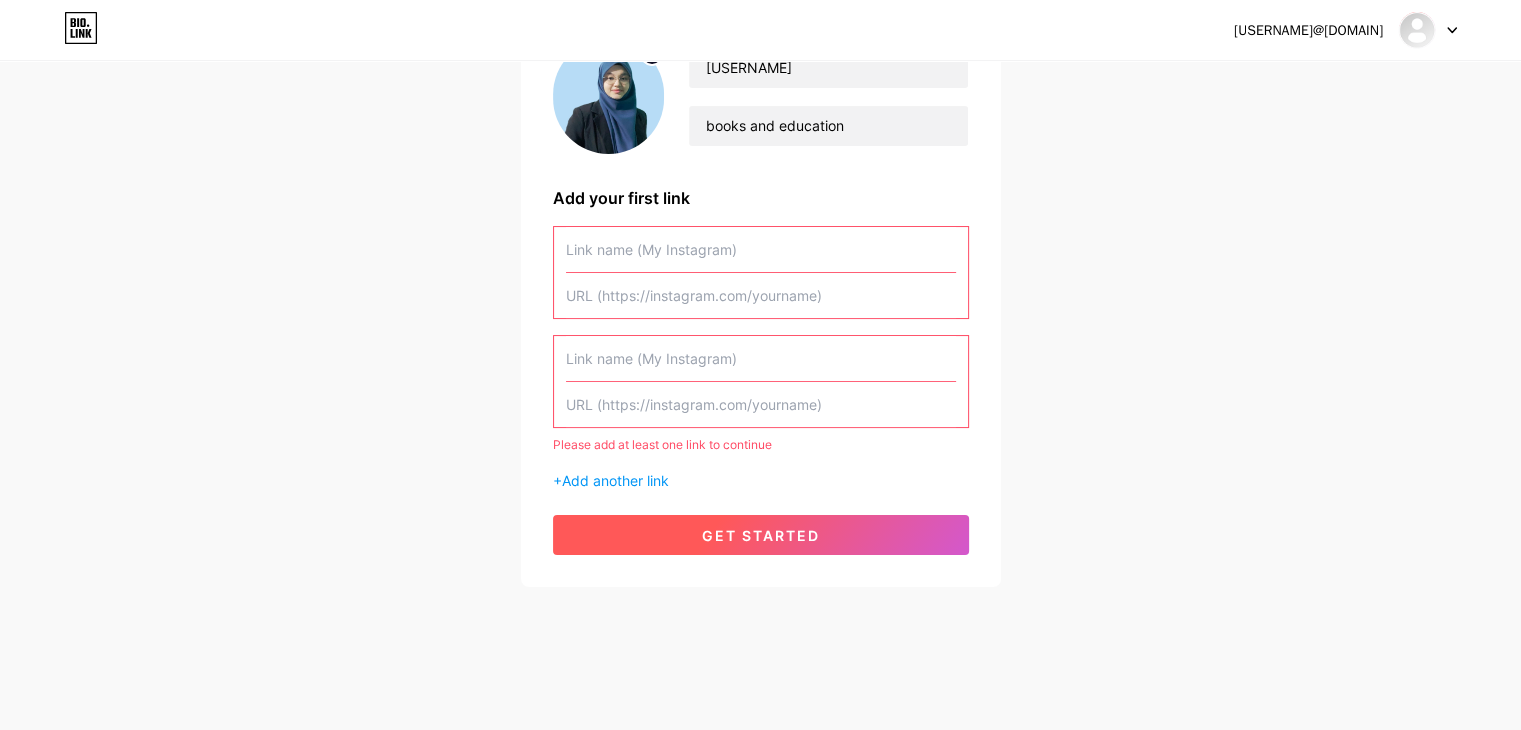 click on "get started" at bounding box center [761, 535] 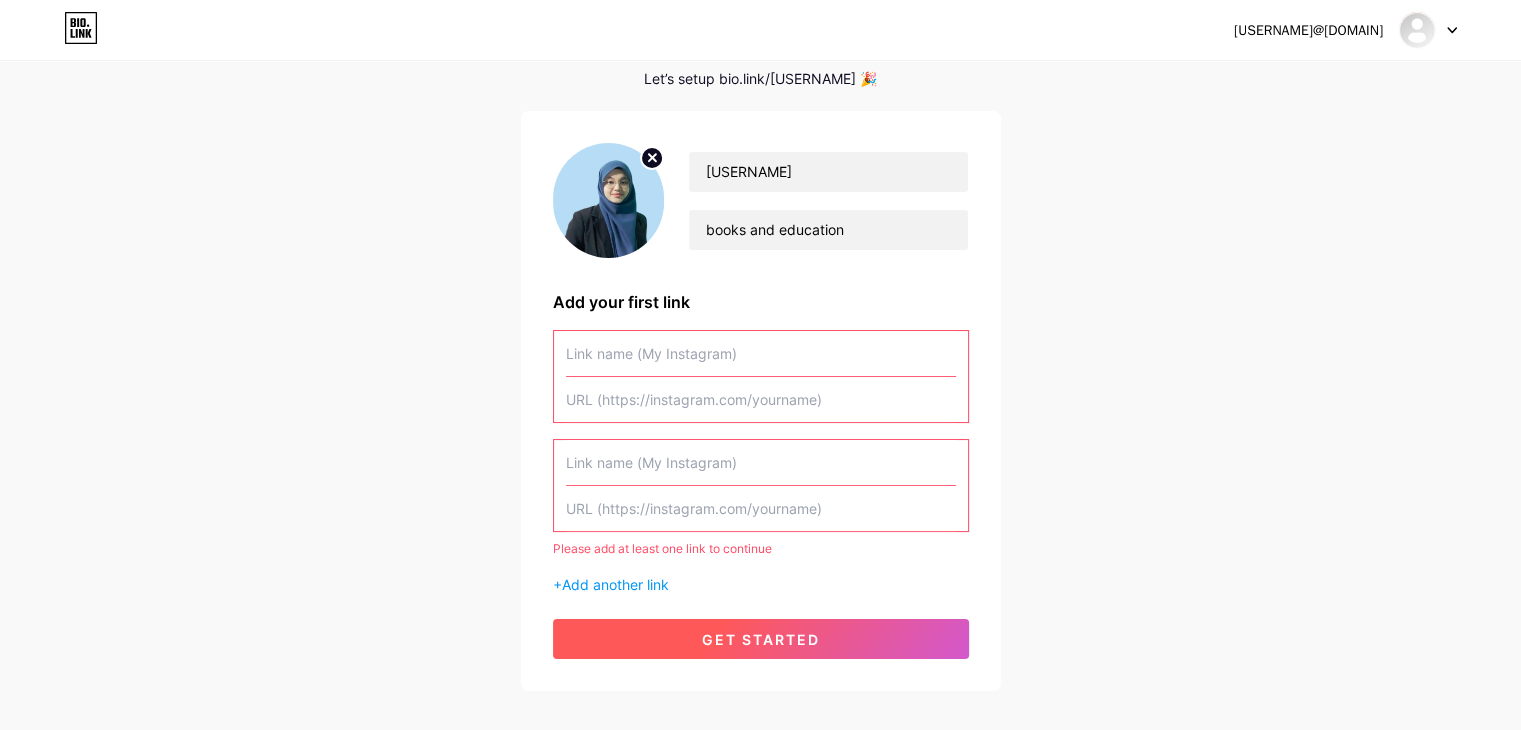 scroll, scrollTop: 0, scrollLeft: 0, axis: both 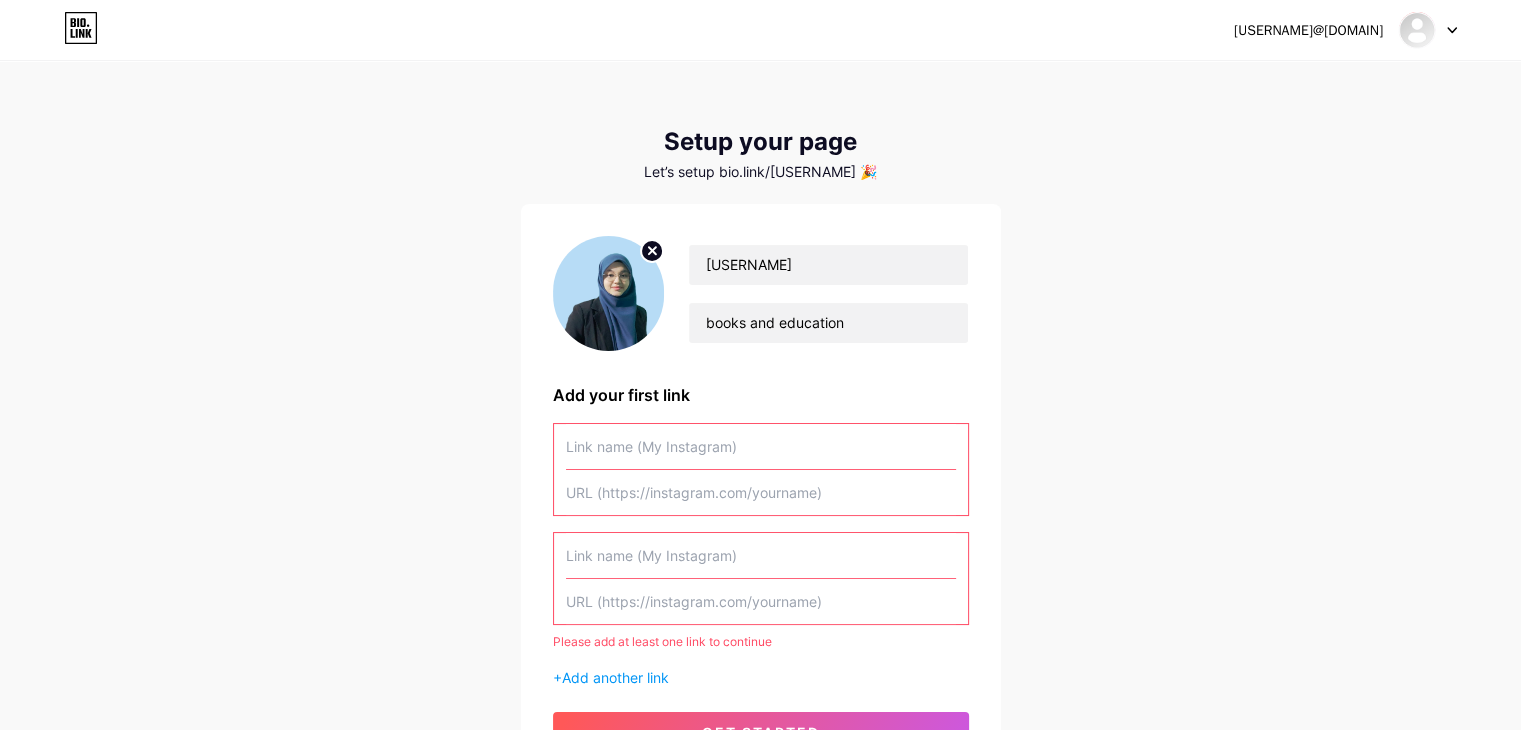 click on "Add your first link" at bounding box center [761, 395] 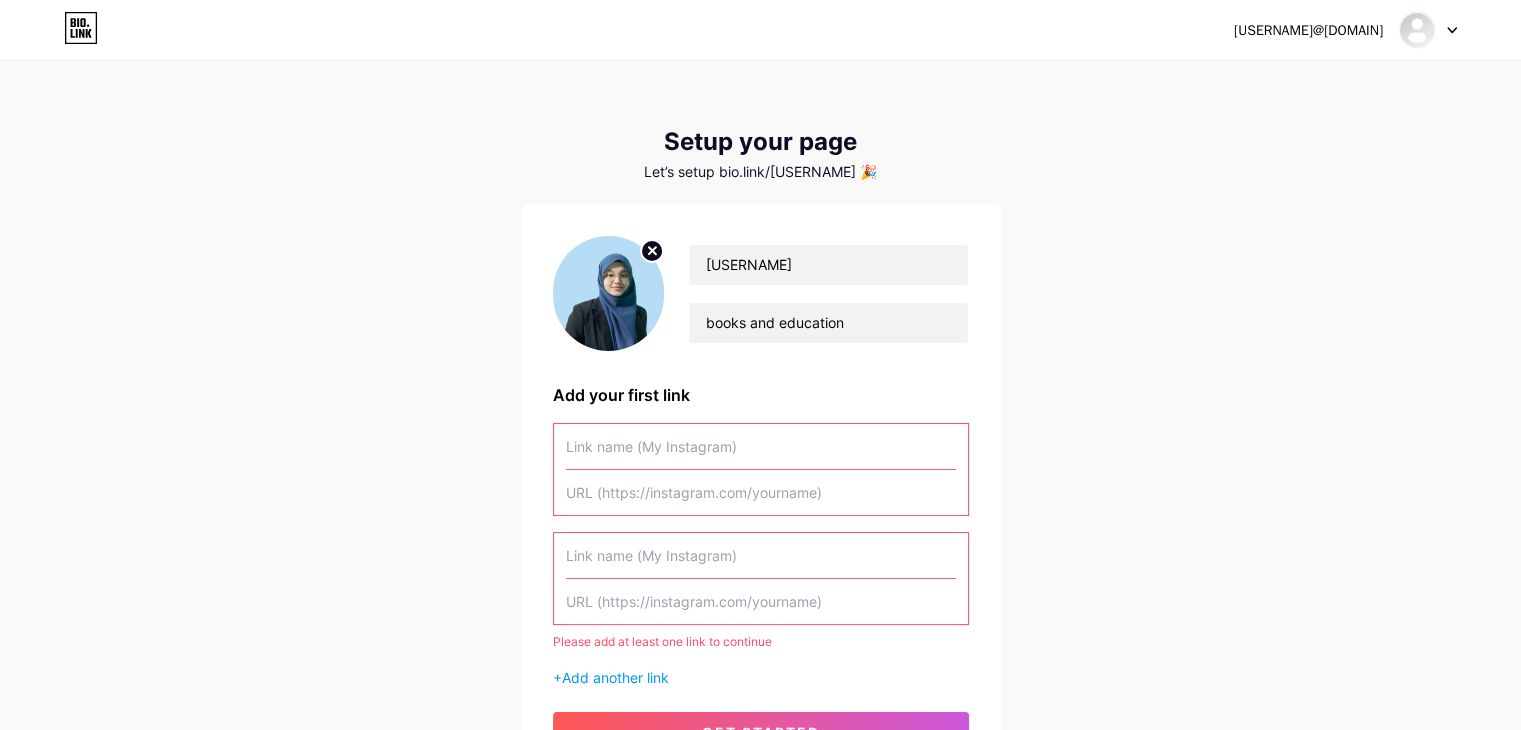 drag, startPoint x: 864, startPoint y: 173, endPoint x: 711, endPoint y: 180, distance: 153.16005 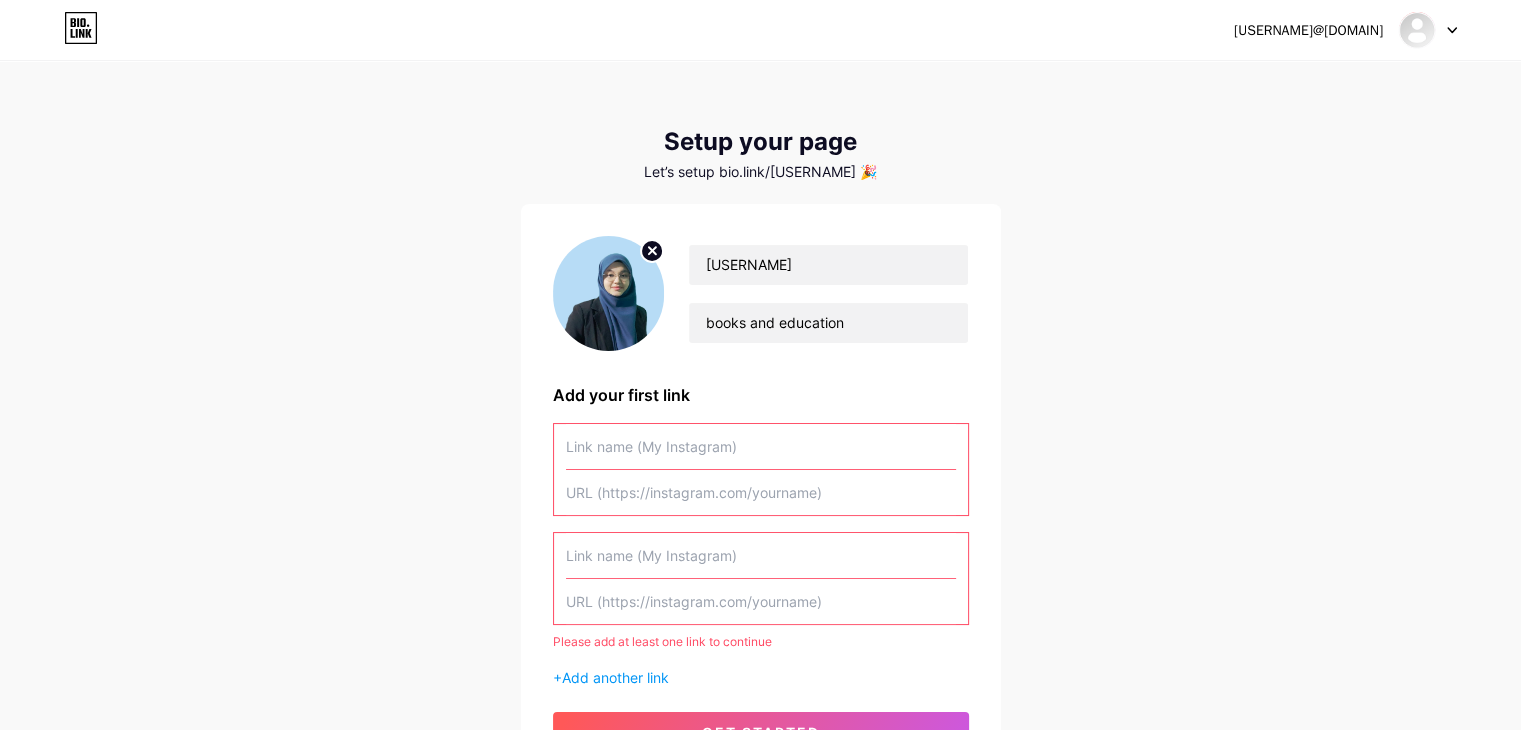click on "Setup your page   Let’s setup bio.link/[USERNAME] 🎉               [USERNAME]     books and education     Add your first link             Please add at least one link to continue
+  Add another link     get started" at bounding box center (761, 456) 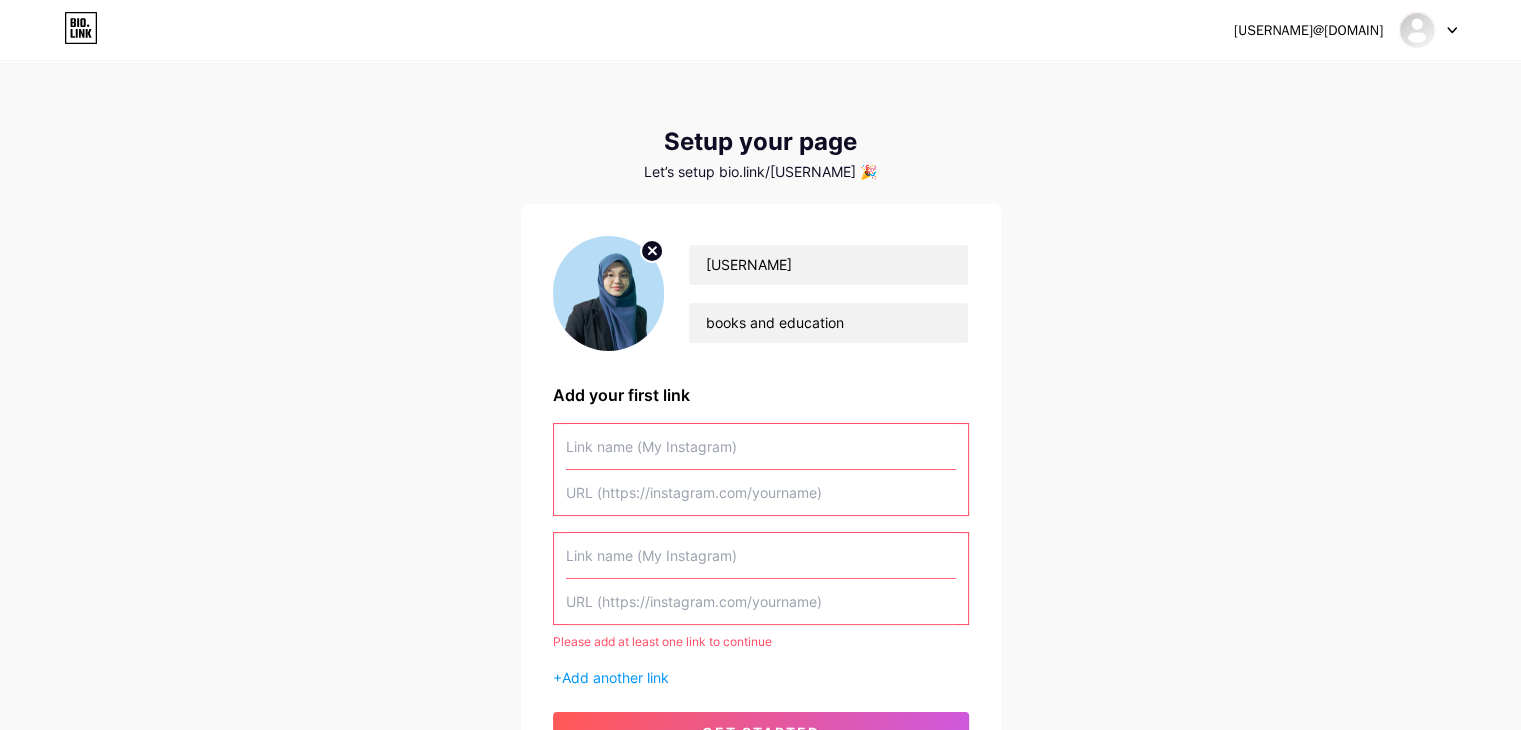 drag, startPoint x: 866, startPoint y: 171, endPoint x: 705, endPoint y: 174, distance: 161.02795 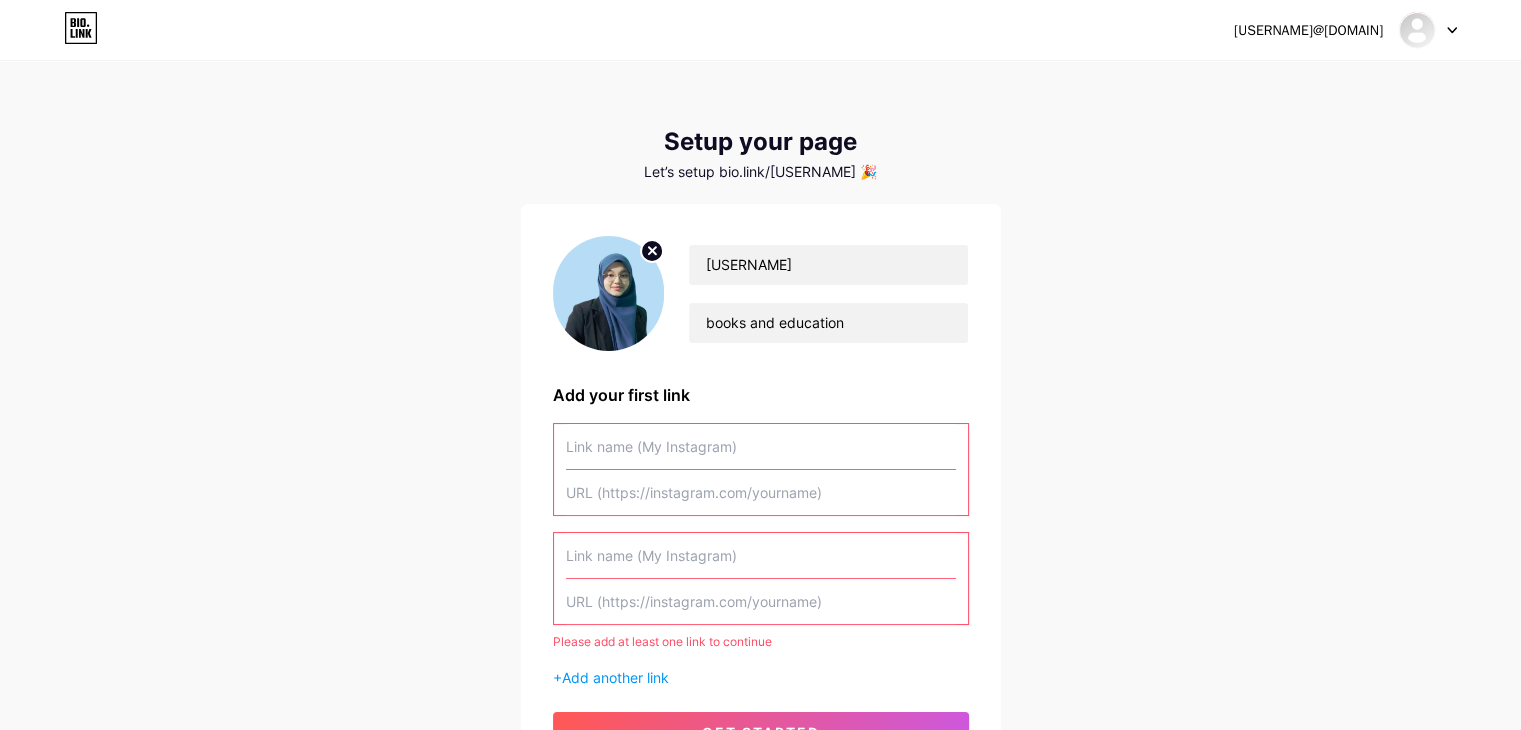 click on "Let’s setup bio.link/[USERNAME] 🎉" at bounding box center (761, 172) 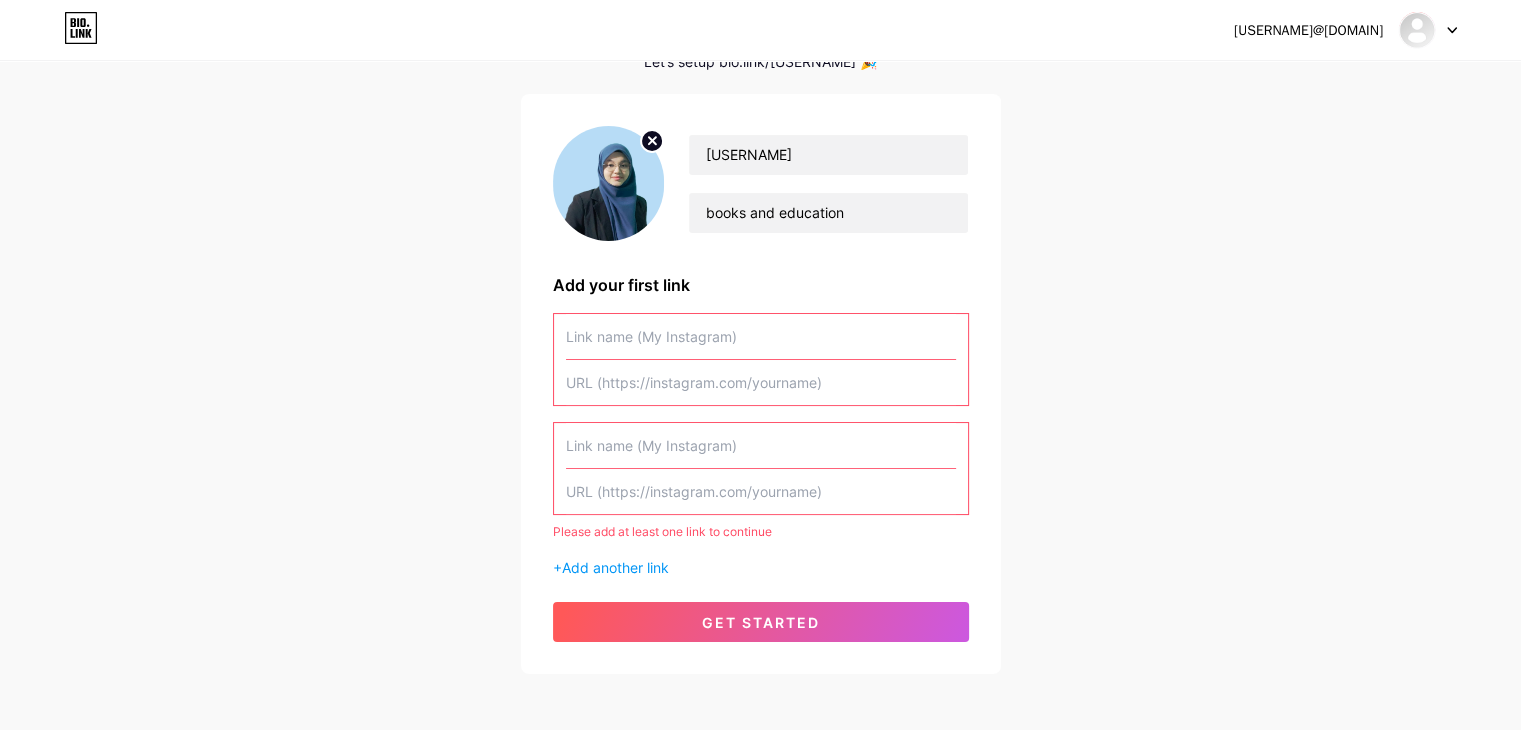 scroll, scrollTop: 0, scrollLeft: 0, axis: both 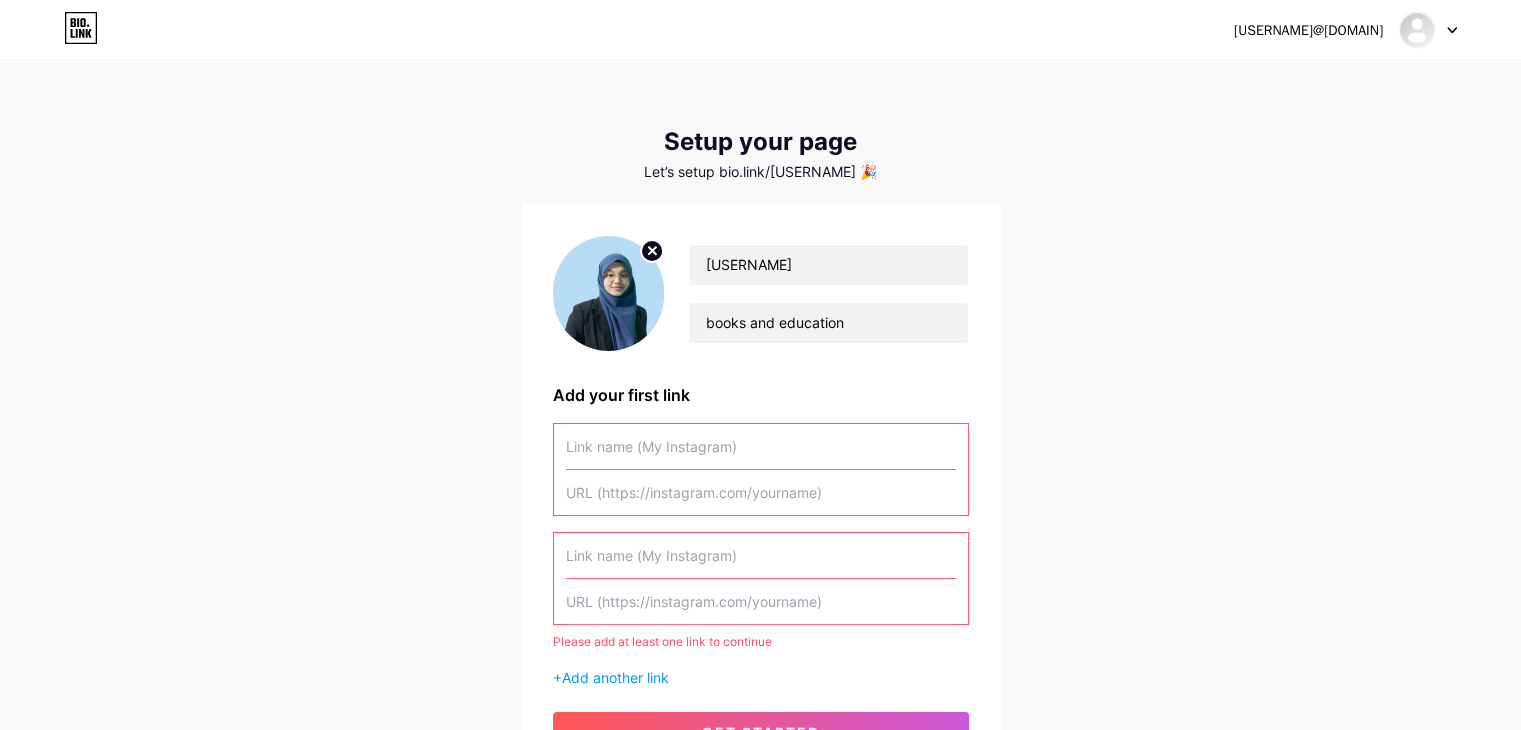 click at bounding box center (652, 251) 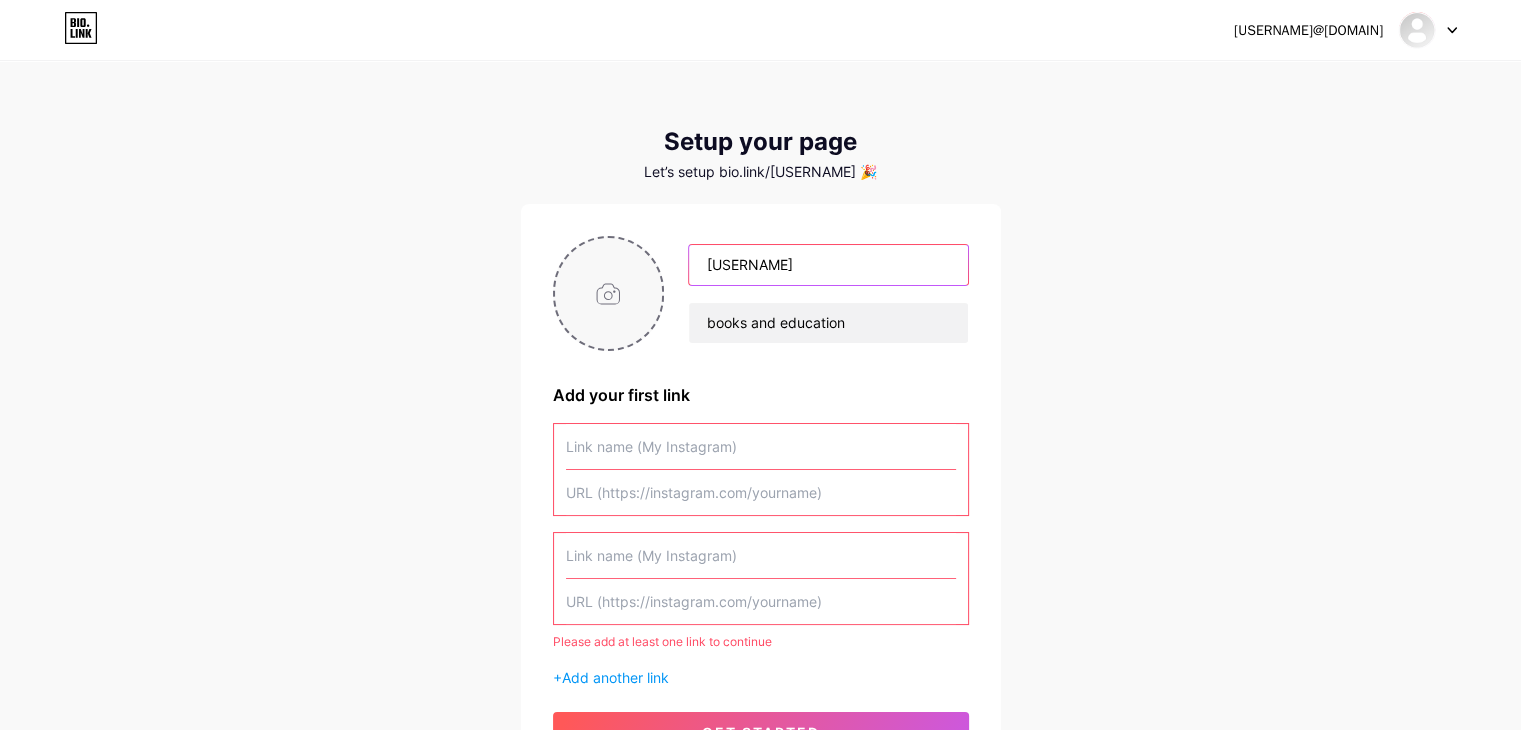 drag, startPoint x: 813, startPoint y: 273, endPoint x: 655, endPoint y: 236, distance: 162.27446 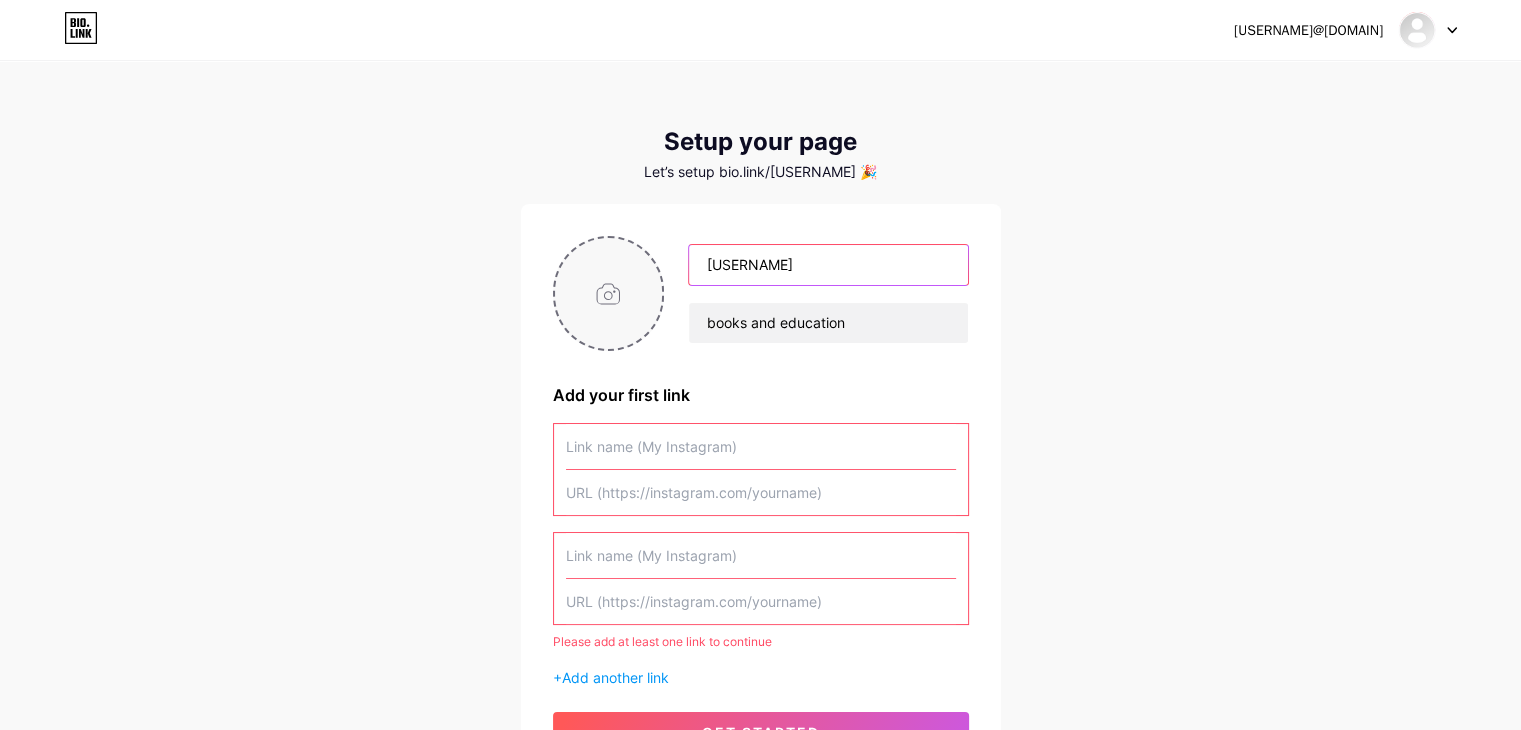 click on "[USERNAME]     books and education" at bounding box center (761, 293) 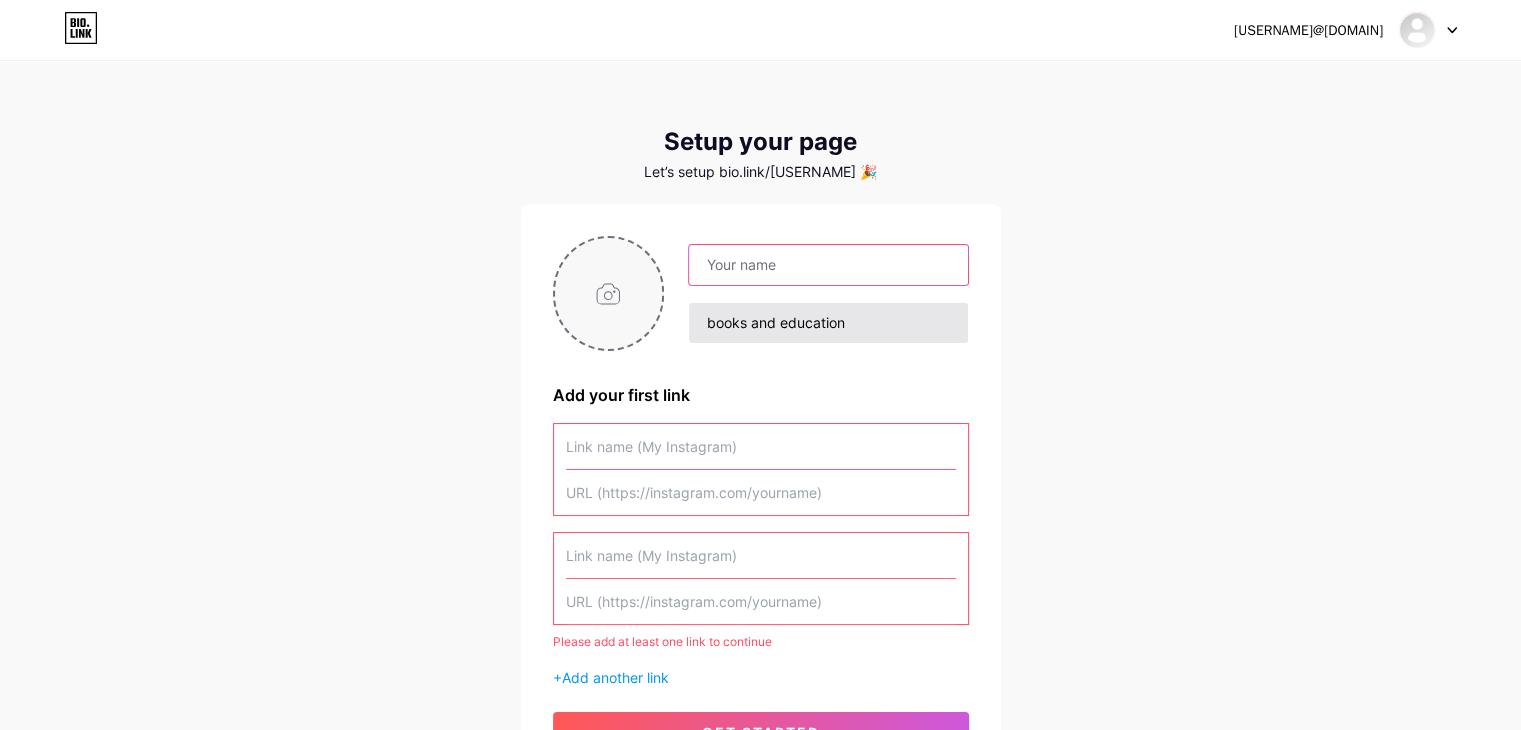 type 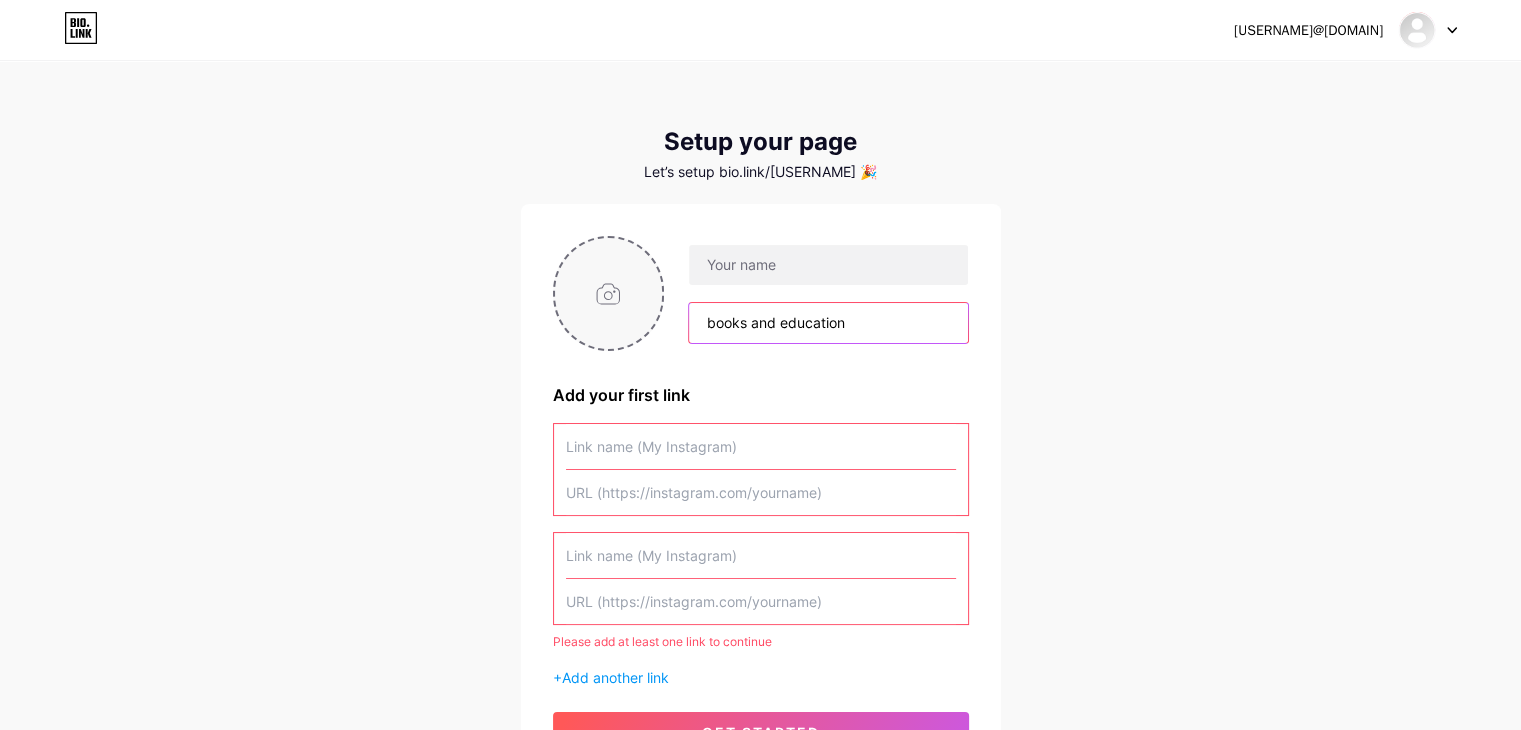 drag, startPoint x: 895, startPoint y: 331, endPoint x: 636, endPoint y: 295, distance: 261.48996 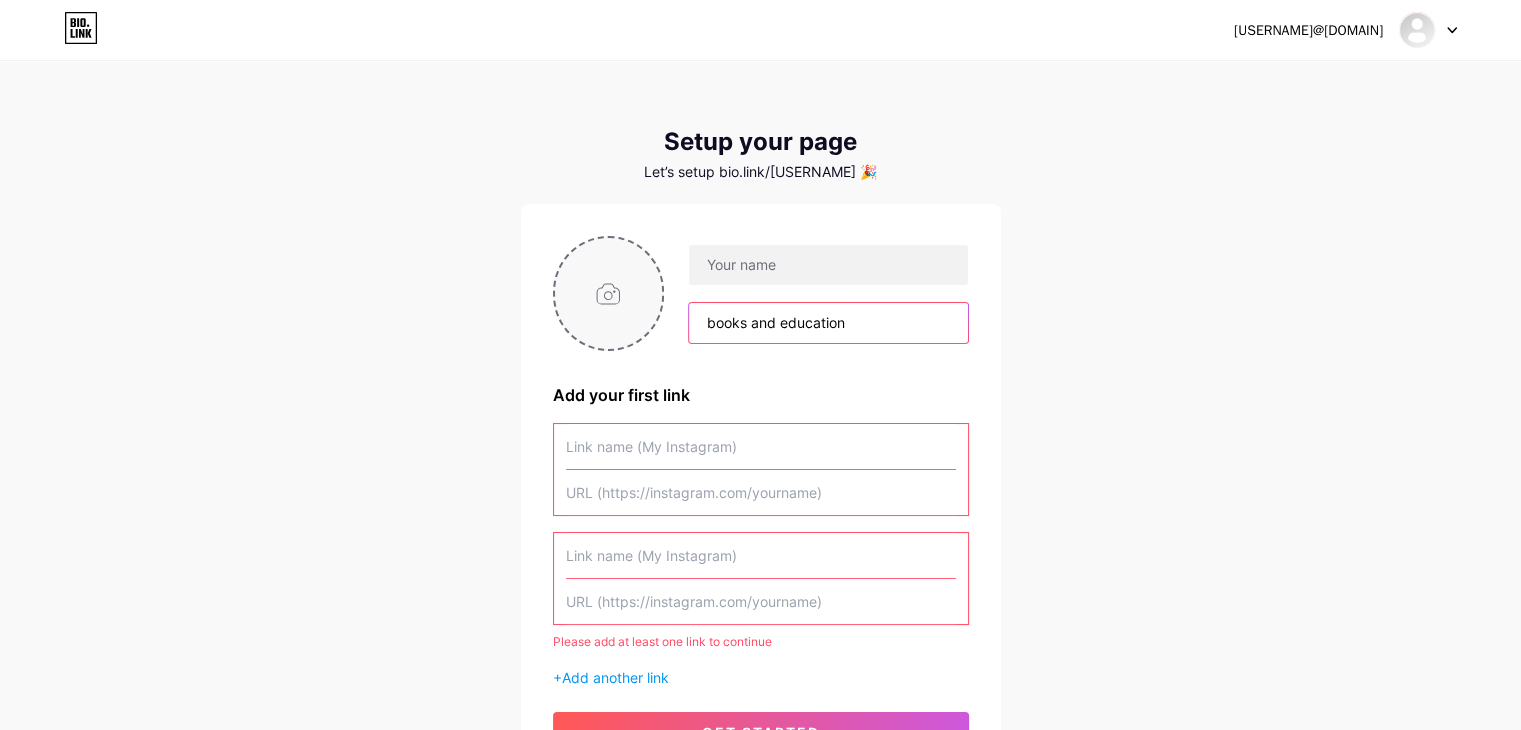 click on "books and education" at bounding box center [761, 293] 